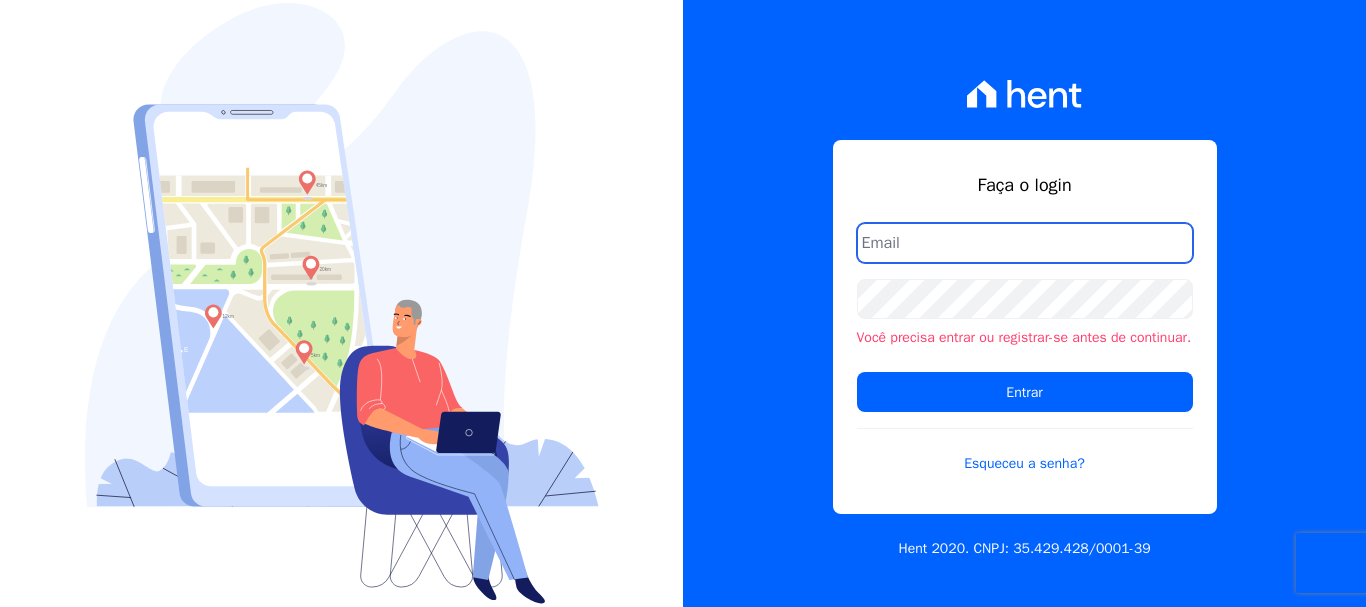 scroll, scrollTop: 0, scrollLeft: 0, axis: both 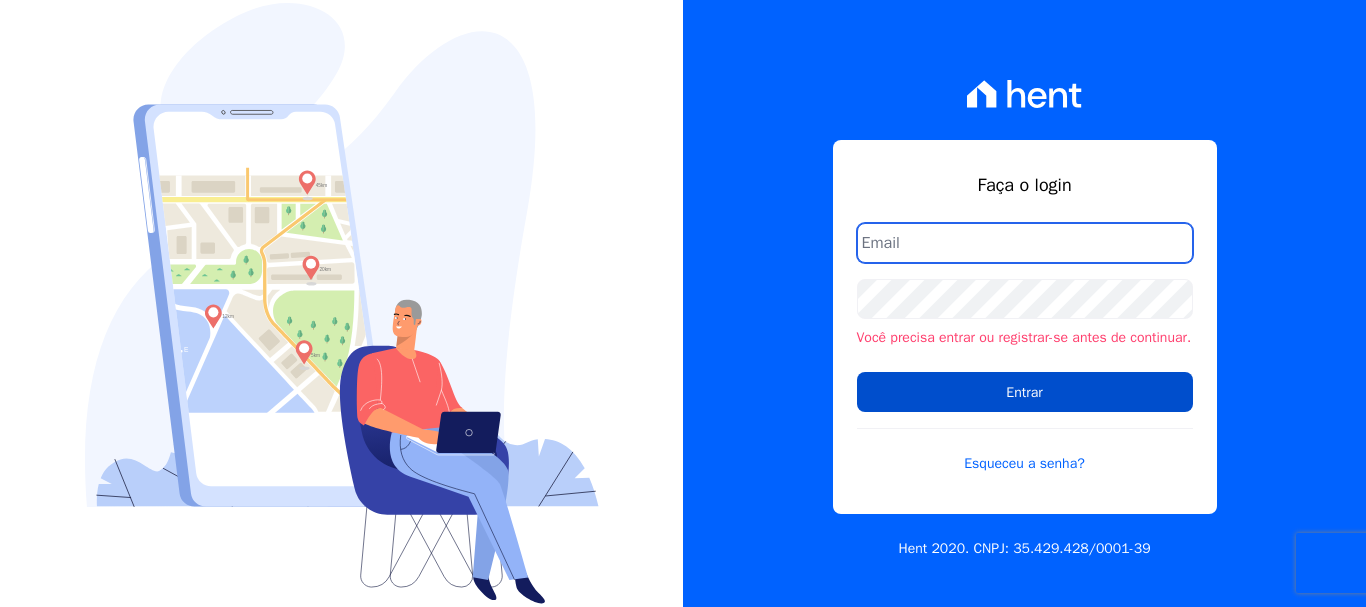 type on "renato.rodrigues@[EMAIL]" 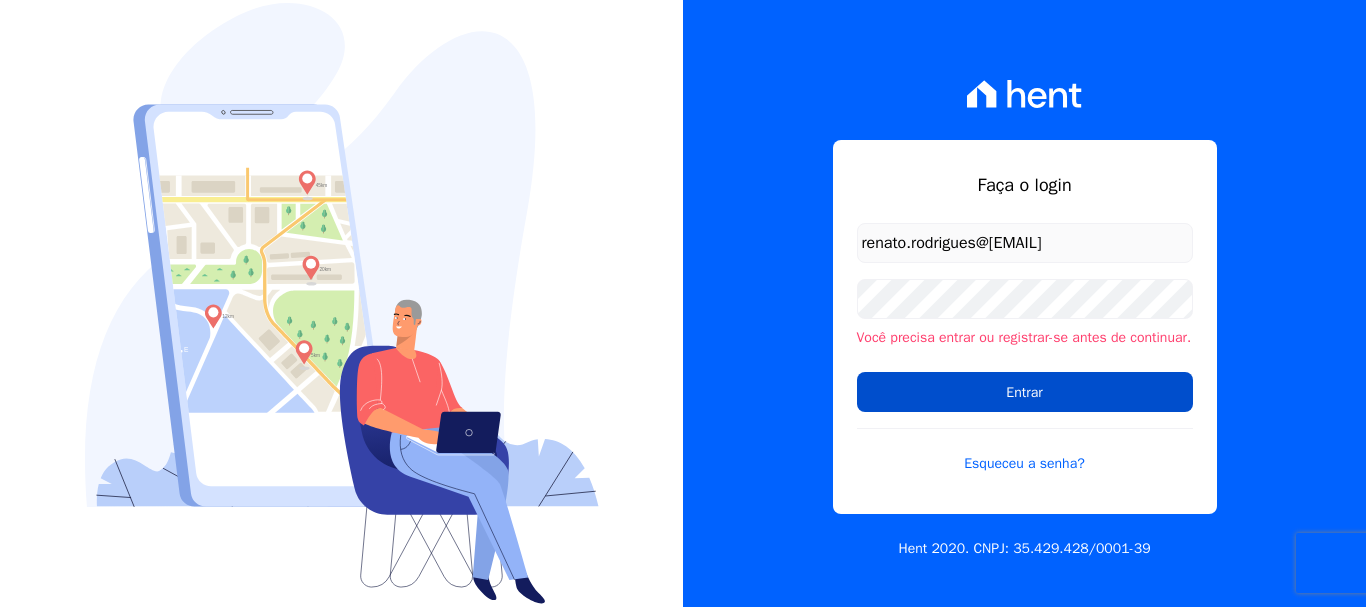 click on "Entrar" at bounding box center (1025, 392) 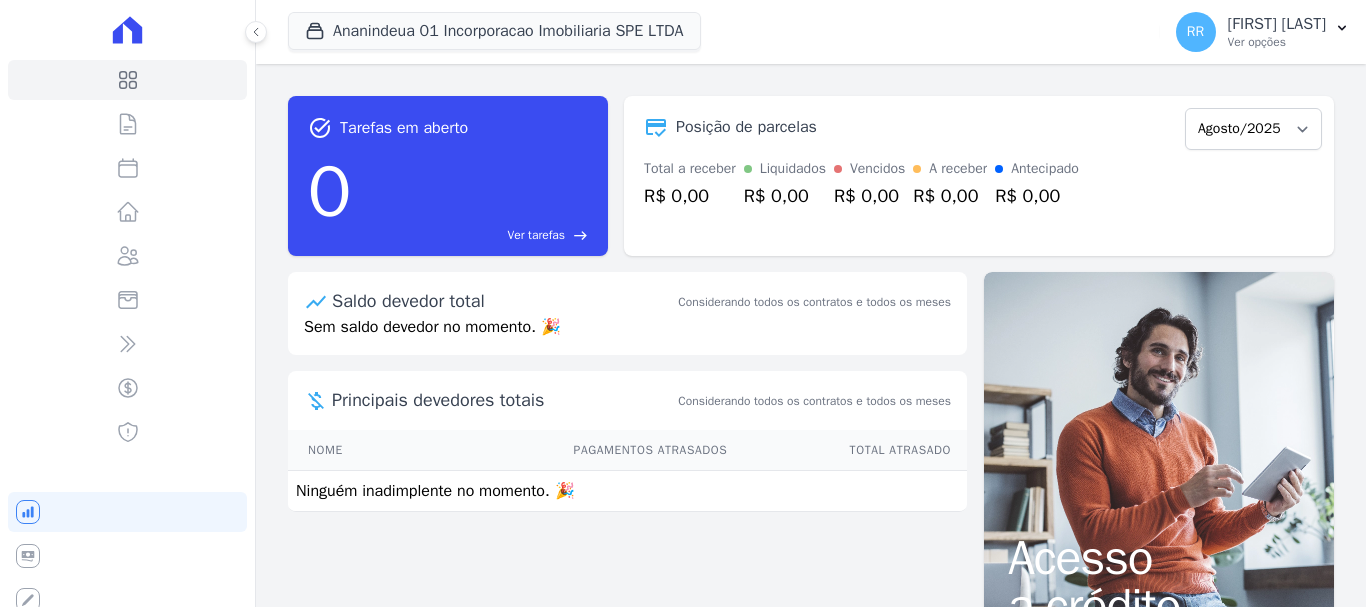 scroll, scrollTop: 0, scrollLeft: 0, axis: both 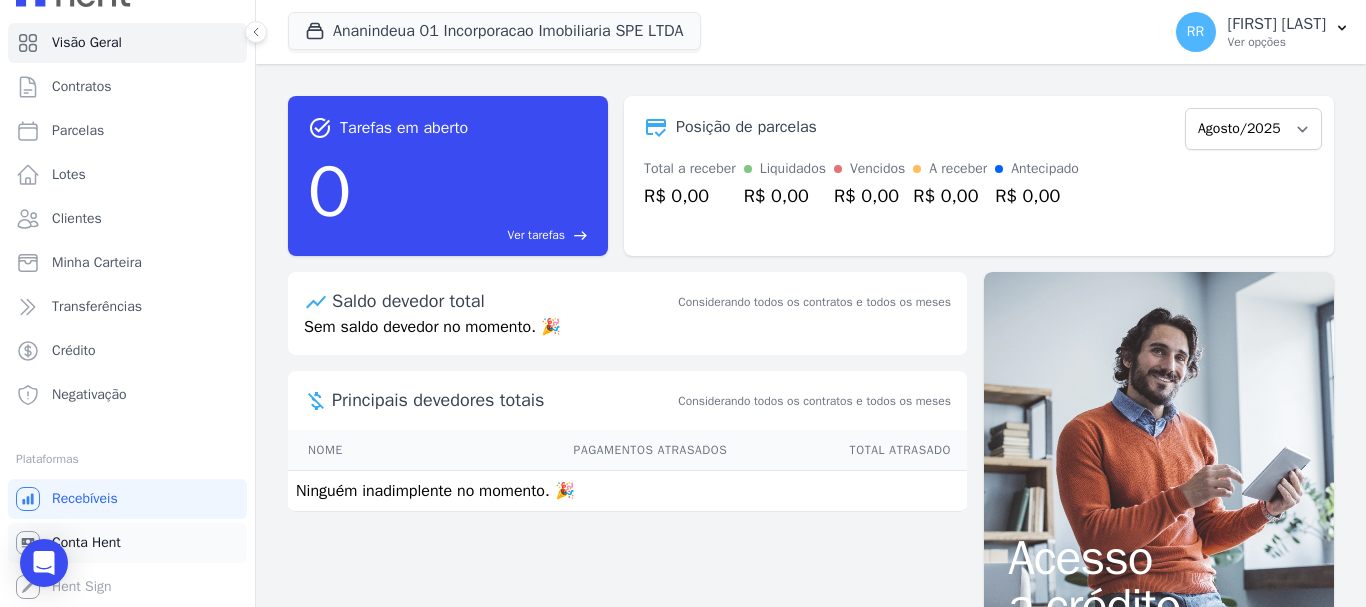 click on "Conta Hent" at bounding box center [86, 543] 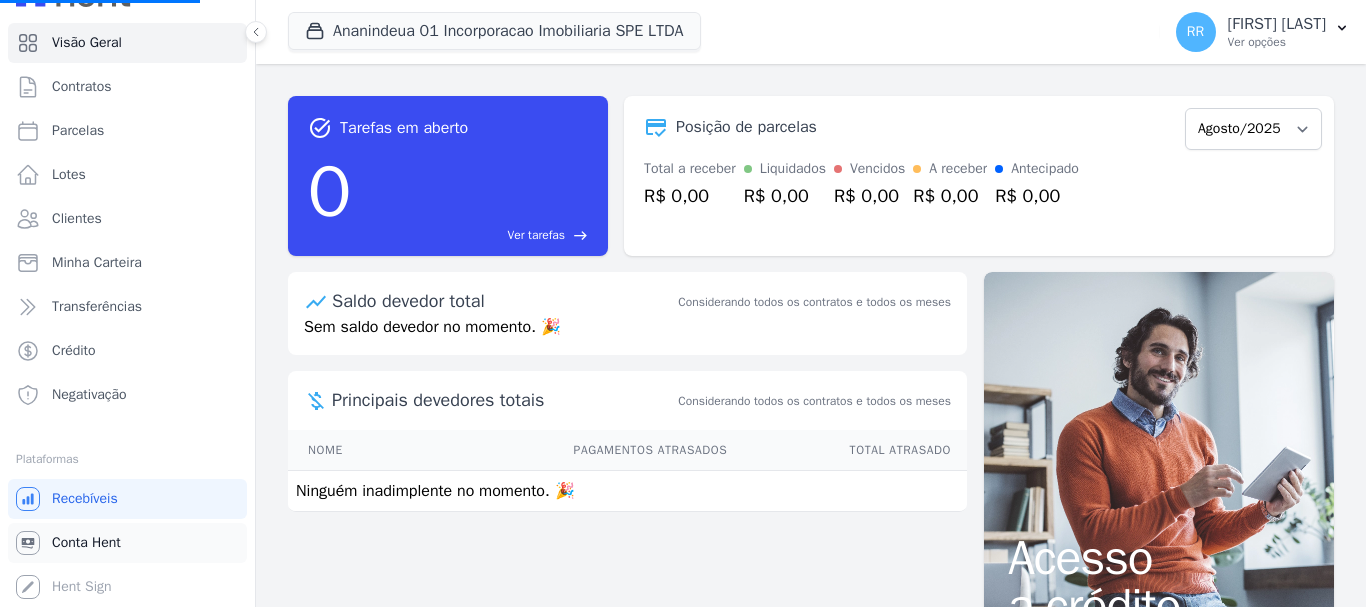 click on "Conta Hent" at bounding box center [86, 543] 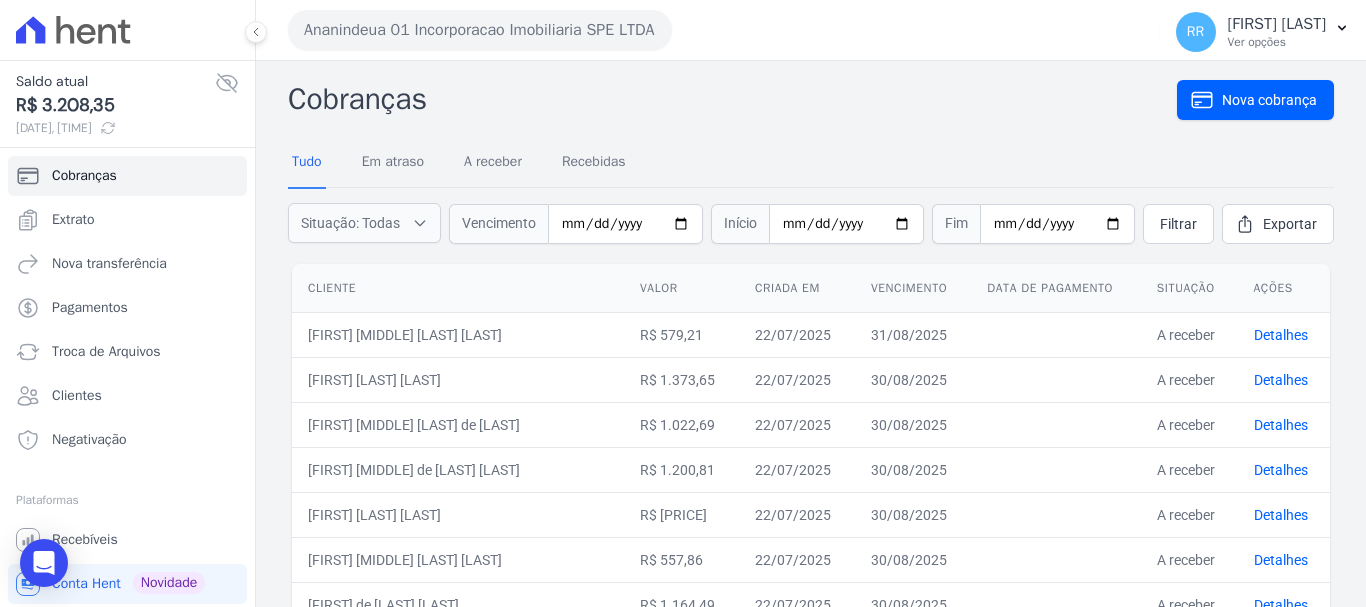 click on "Ananindeua 01 Incorporacao Imobiliaria SPE LTDA" at bounding box center (480, 30) 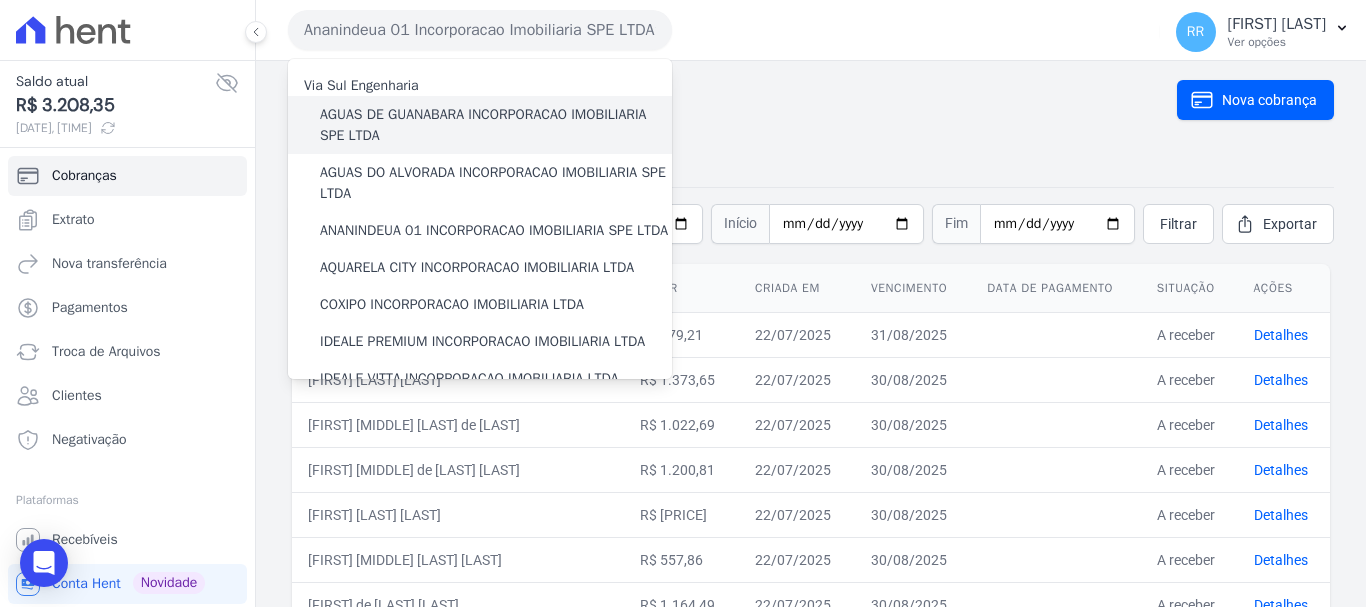 click on "AGUAS DE GUANABARA INCORPORACAO IMOBILIARIA SPE LTDA" at bounding box center [496, 125] 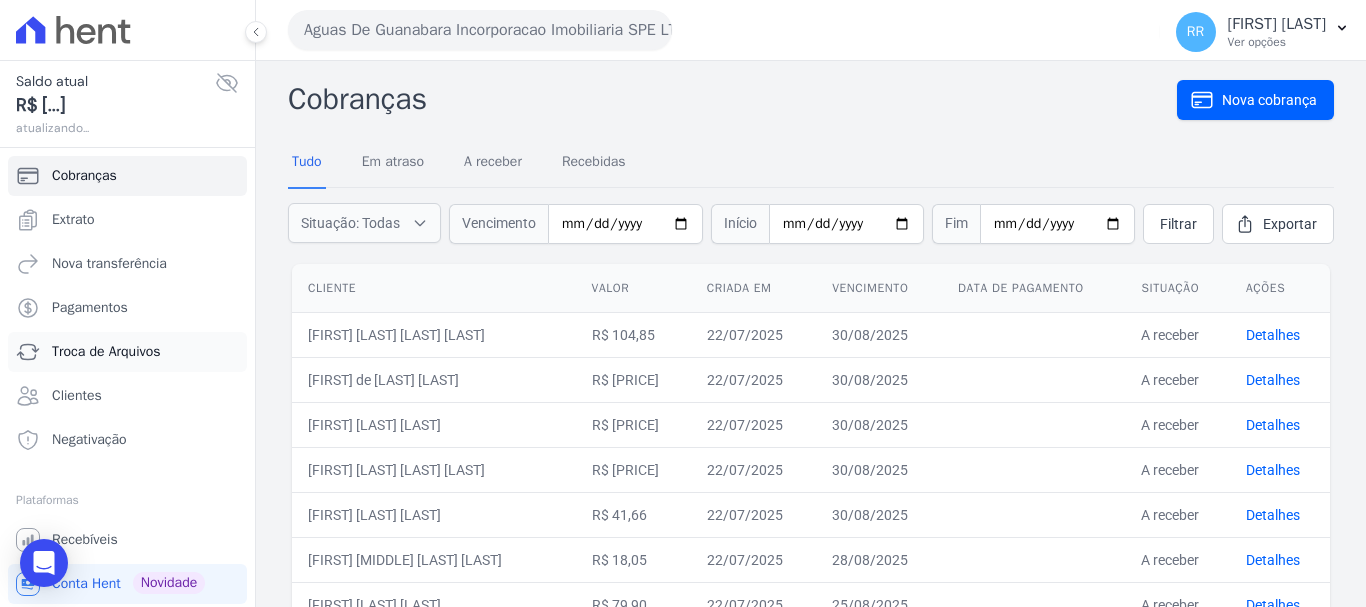 click on "Troca de Arquivos" at bounding box center [106, 352] 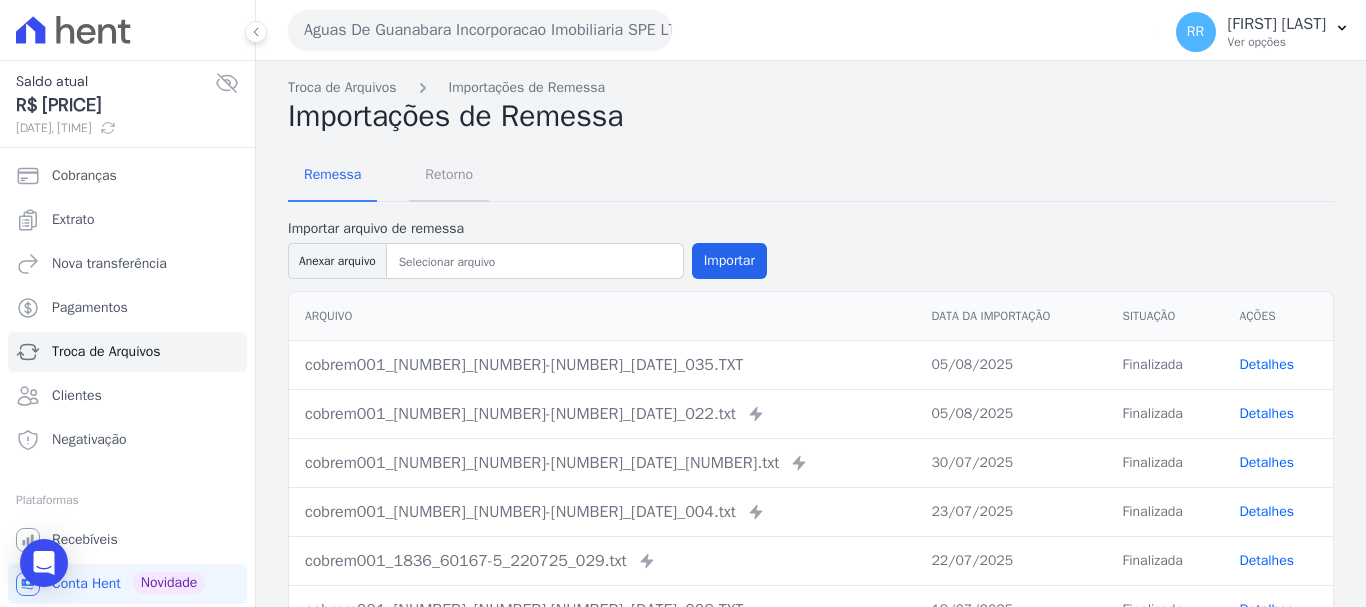 click on "Retorno" at bounding box center (449, 174) 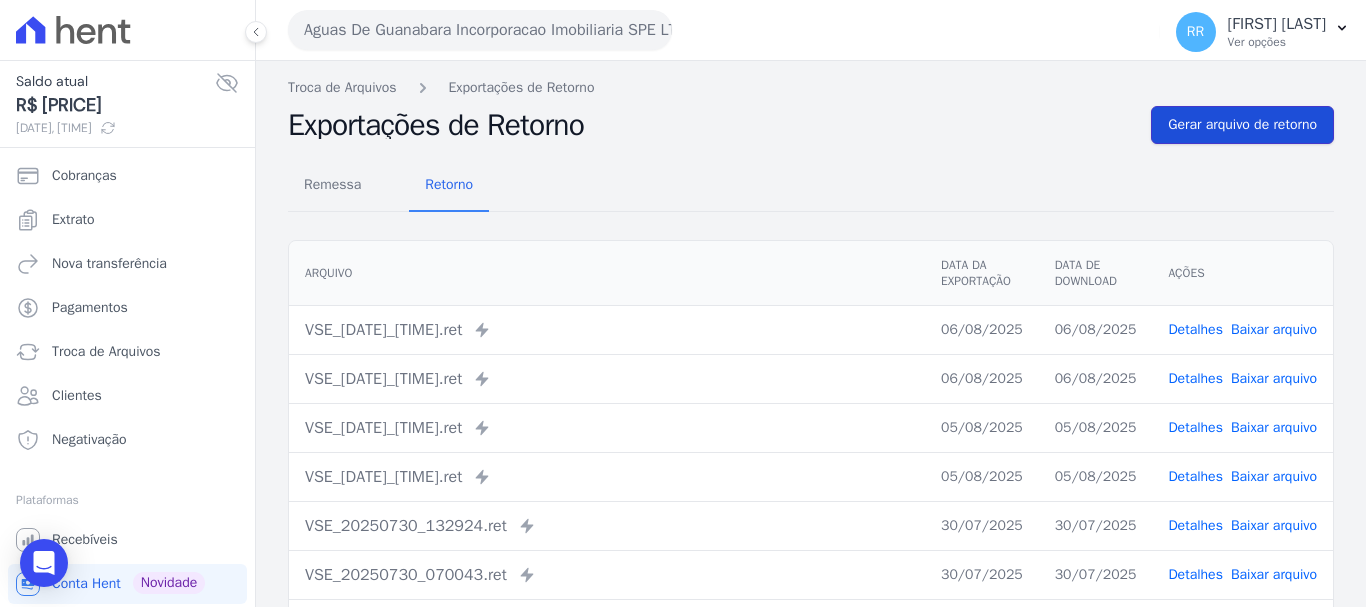 click on "Gerar arquivo de retorno" at bounding box center [1242, 125] 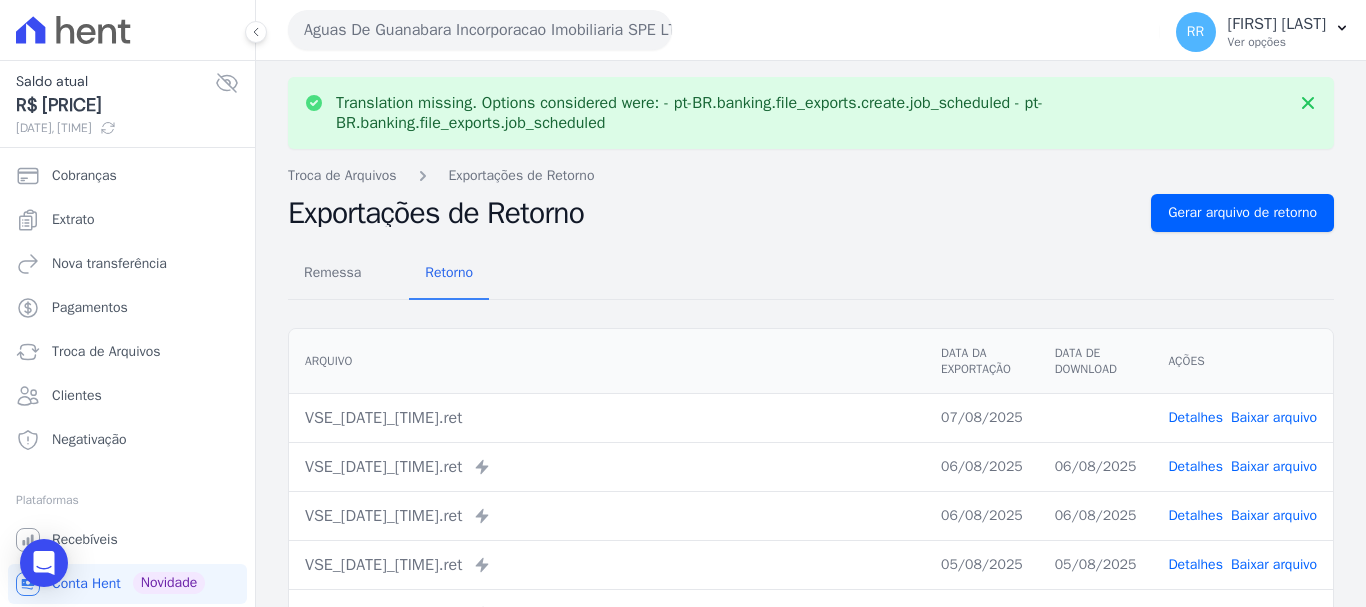 click on "Baixar arquivo" at bounding box center (1274, 417) 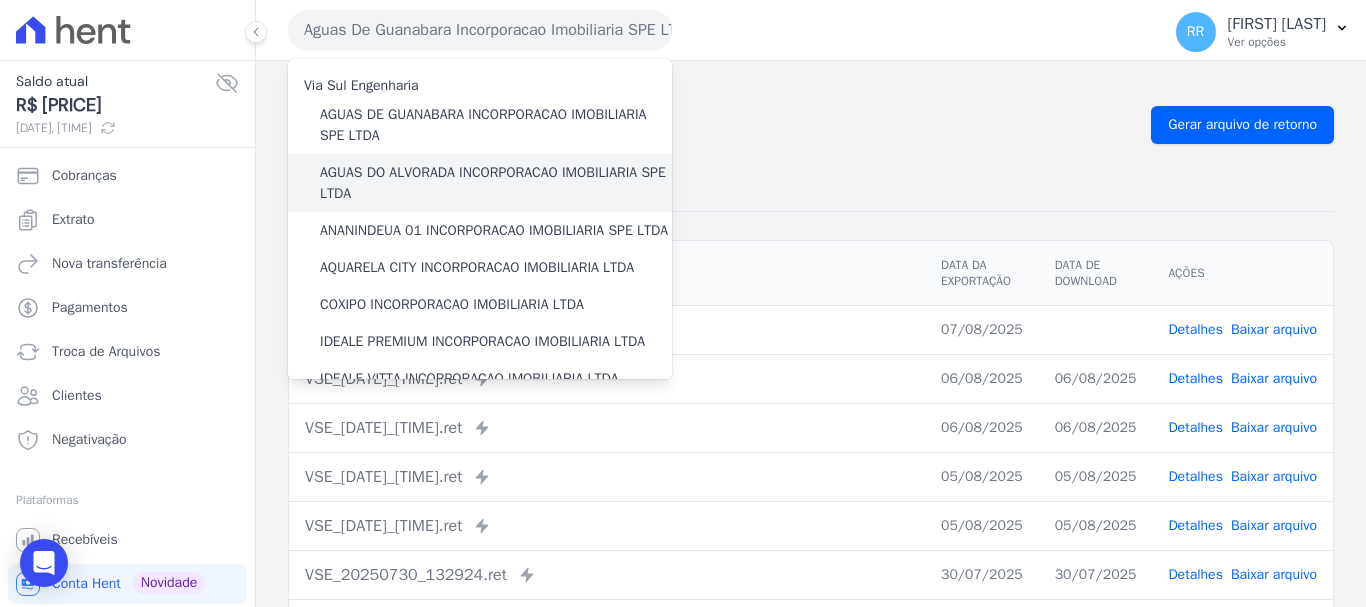 click on "AGUAS DO ALVORADA INCORPORACAO IMOBILIARIA SPE LTDA" at bounding box center [496, 183] 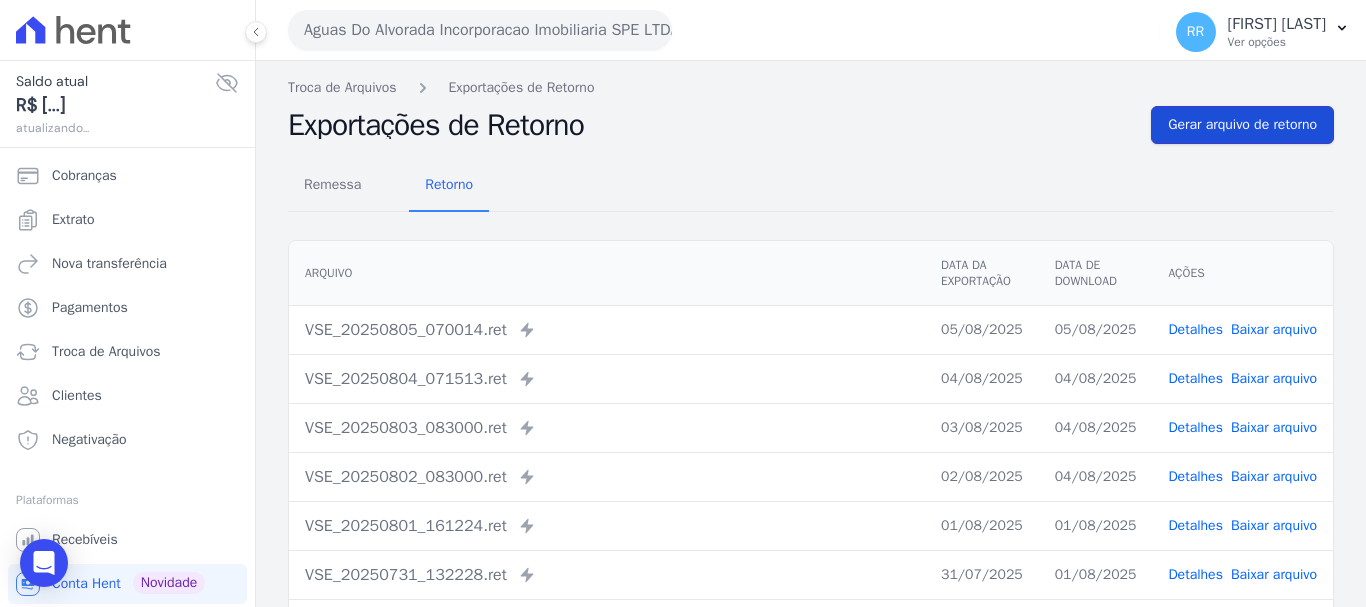 click on "Gerar arquivo de retorno" at bounding box center (1242, 125) 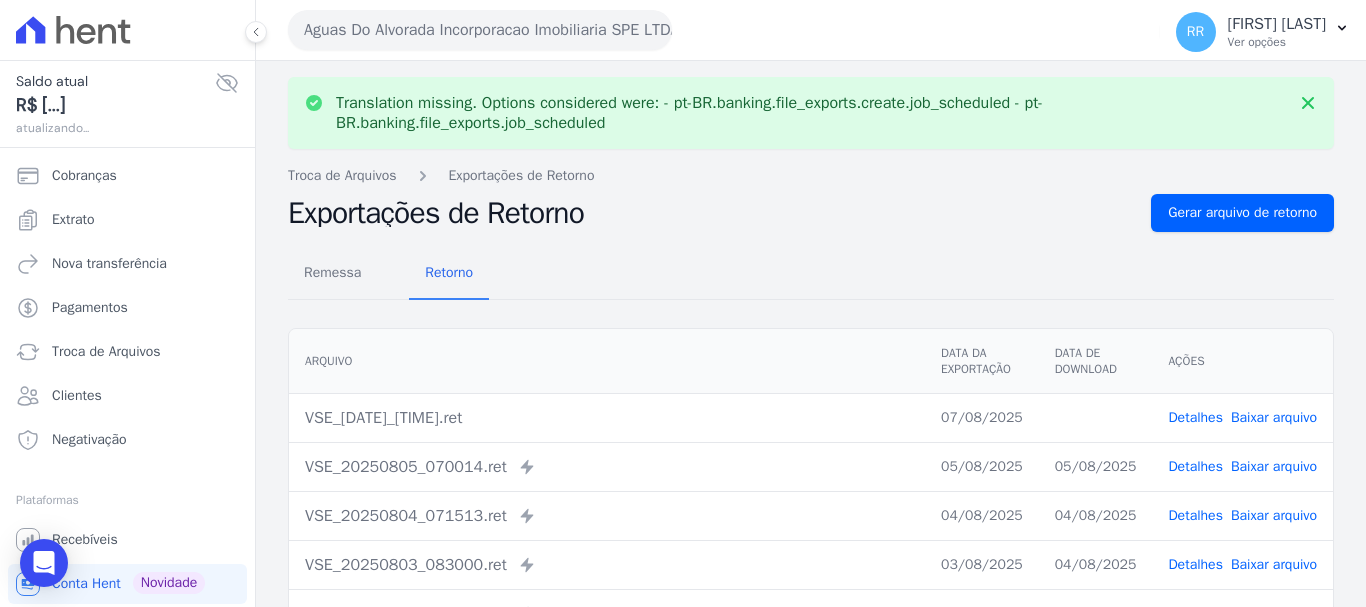 click on "Baixar arquivo" at bounding box center (1274, 417) 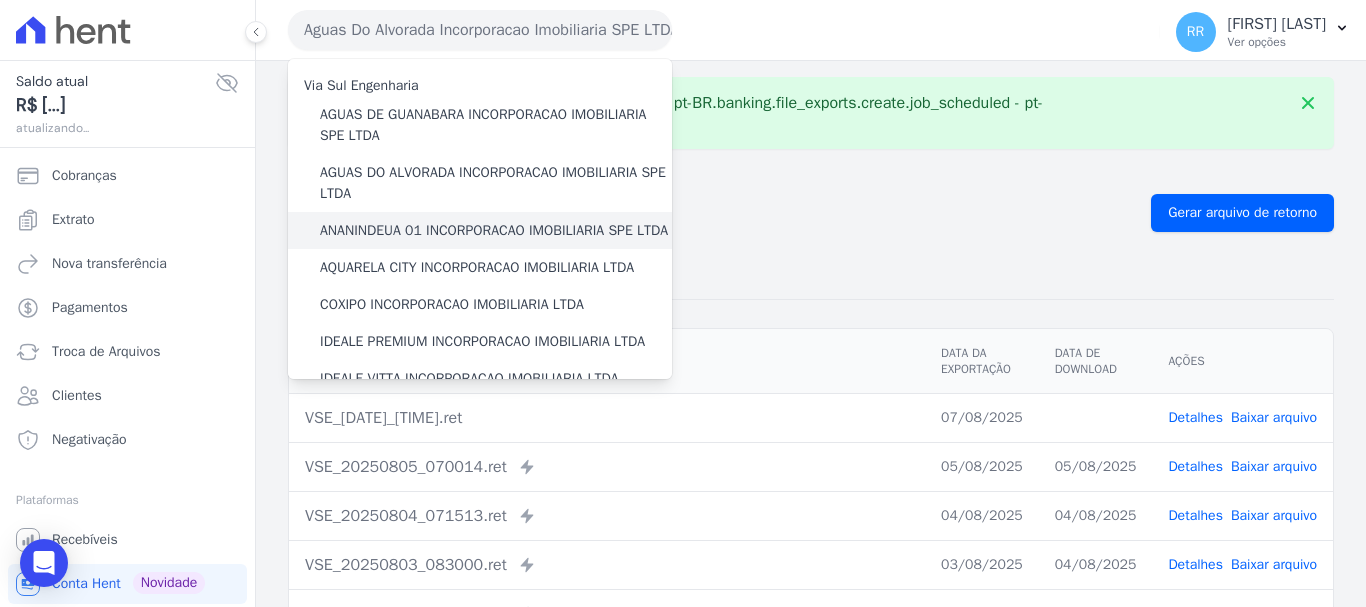 click on "ANANINDEUA 01 INCORPORACAO IMOBILIARIA SPE LTDA" at bounding box center [494, 230] 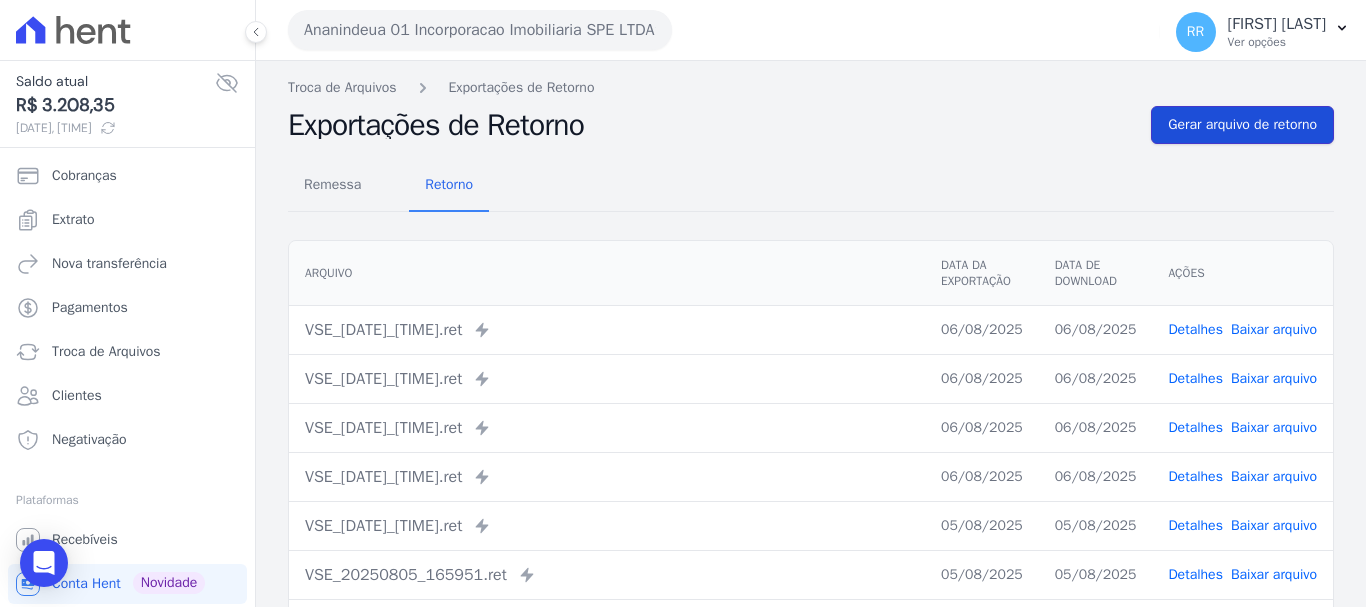 click on "Gerar arquivo de retorno" at bounding box center [1242, 125] 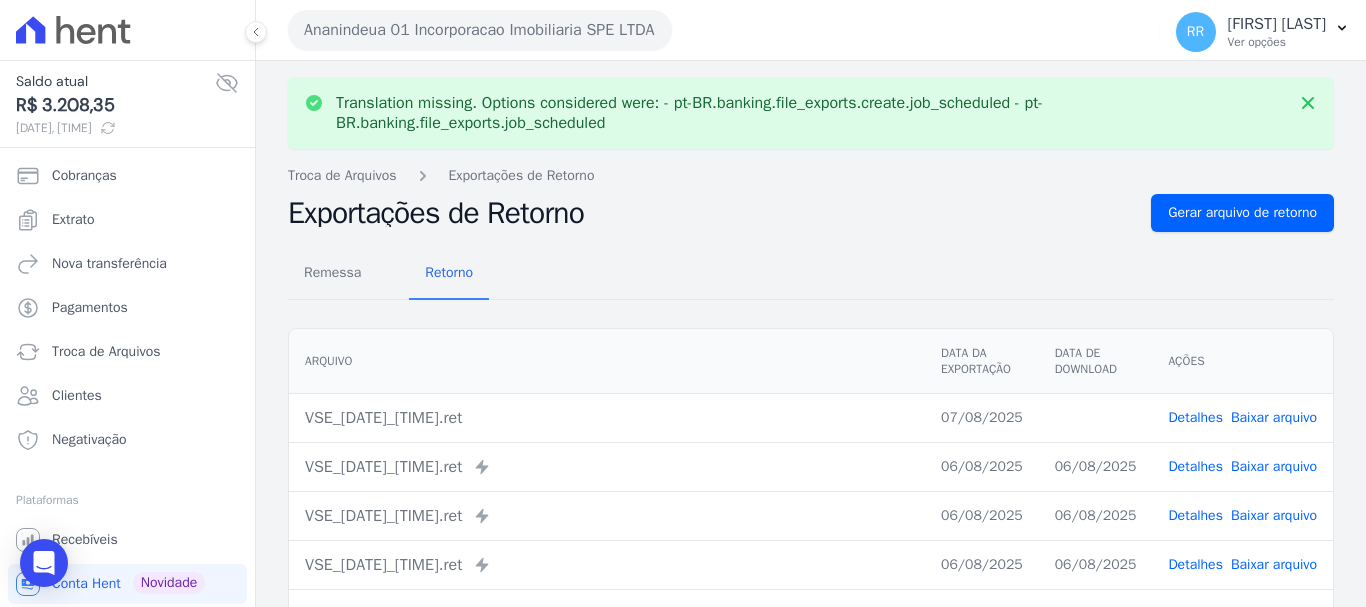 click on "Baixar arquivo" at bounding box center [1274, 417] 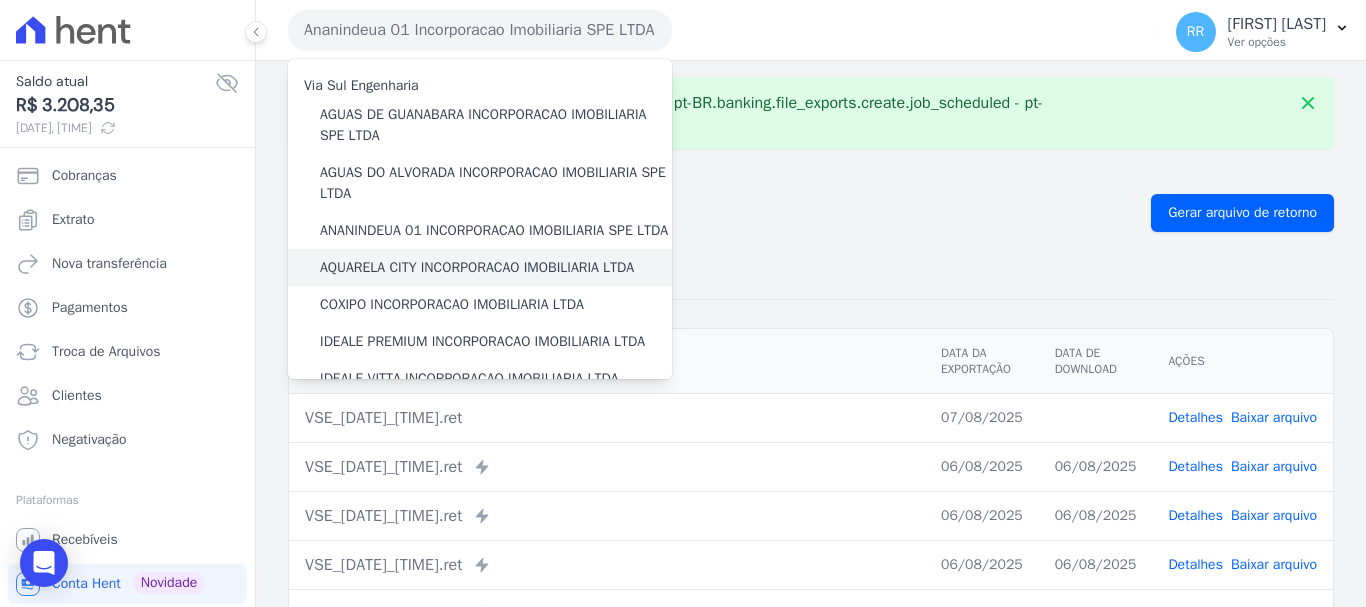 click on "AQUARELA CITY INCORPORACAO IMOBILIARIA LTDA" at bounding box center [477, 267] 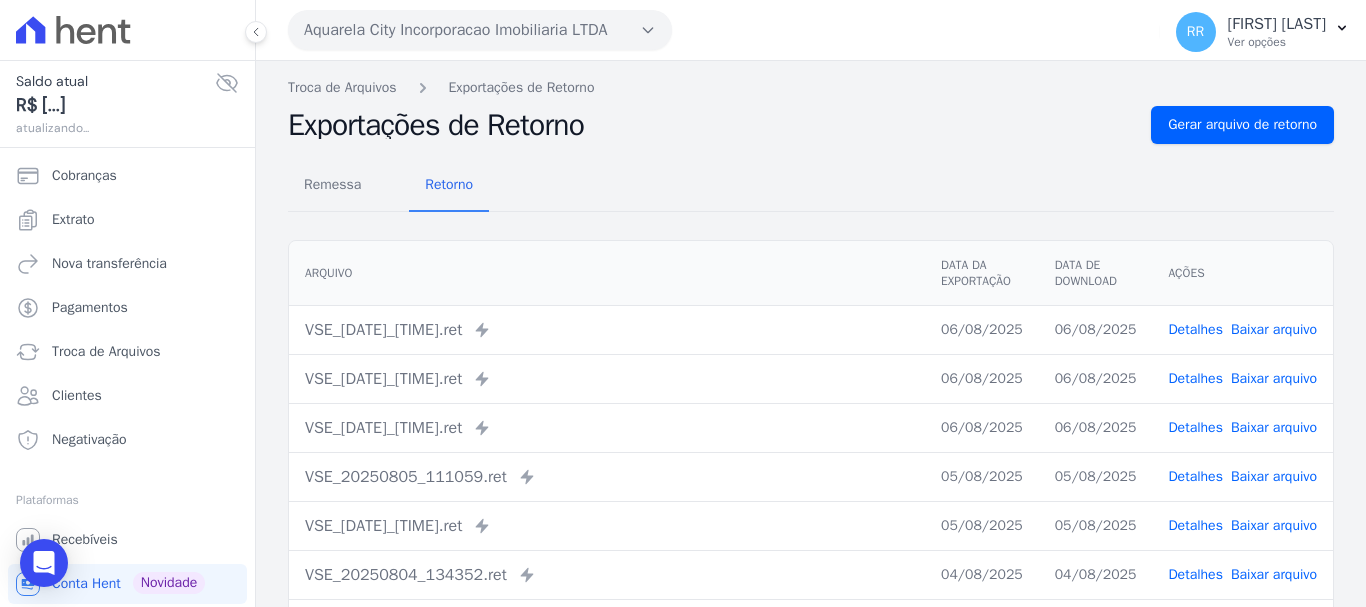 click on "Exportações de Retorno" at bounding box center [711, 125] 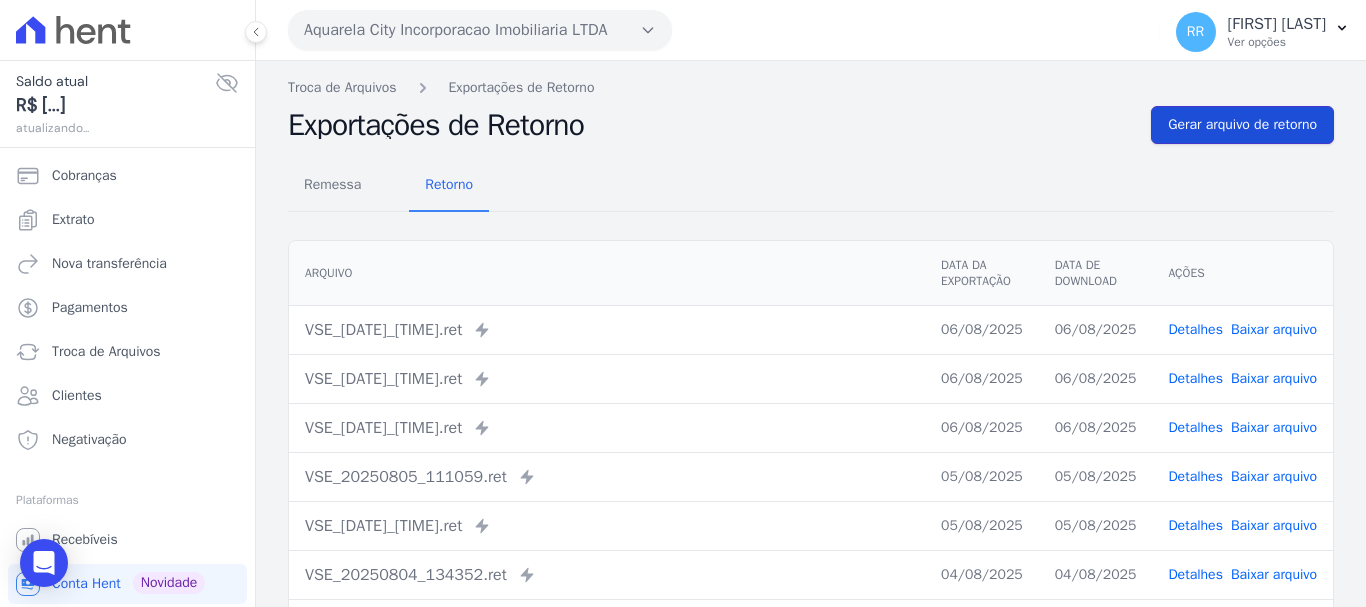 click on "Gerar arquivo de retorno" at bounding box center (1242, 125) 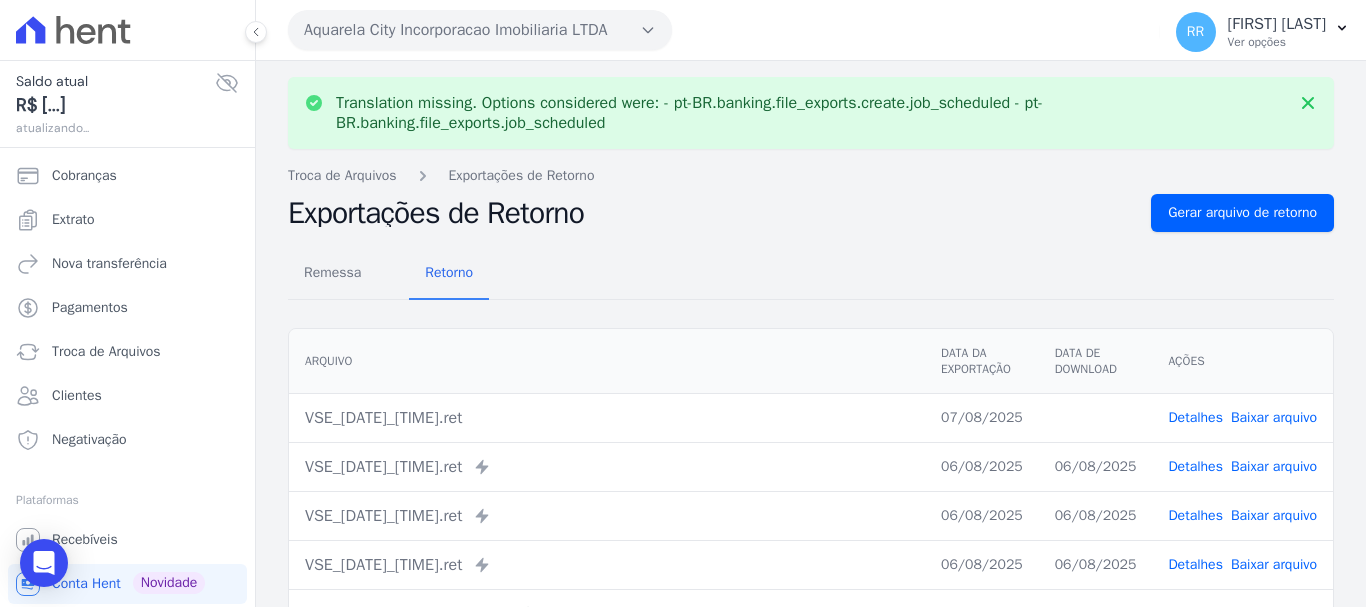 click on "Baixar arquivo" at bounding box center (1274, 417) 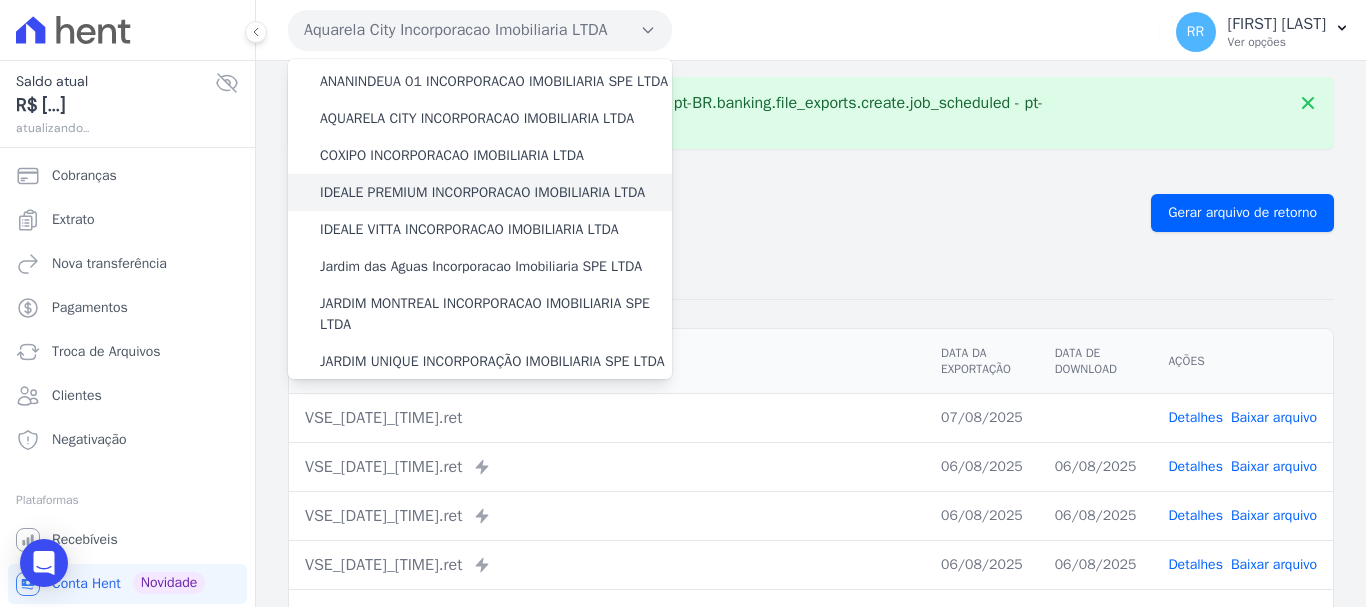scroll, scrollTop: 100, scrollLeft: 0, axis: vertical 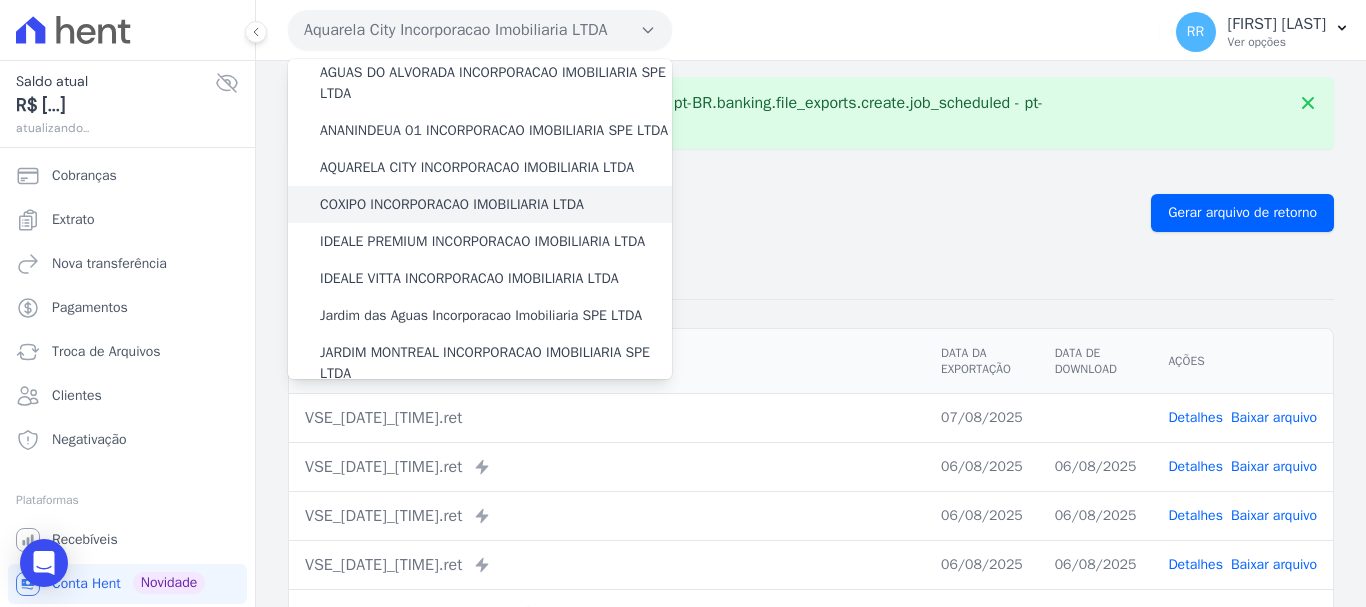 click on "COXIPO INCORPORACAO IMOBILIARIA LTDA" at bounding box center (480, 204) 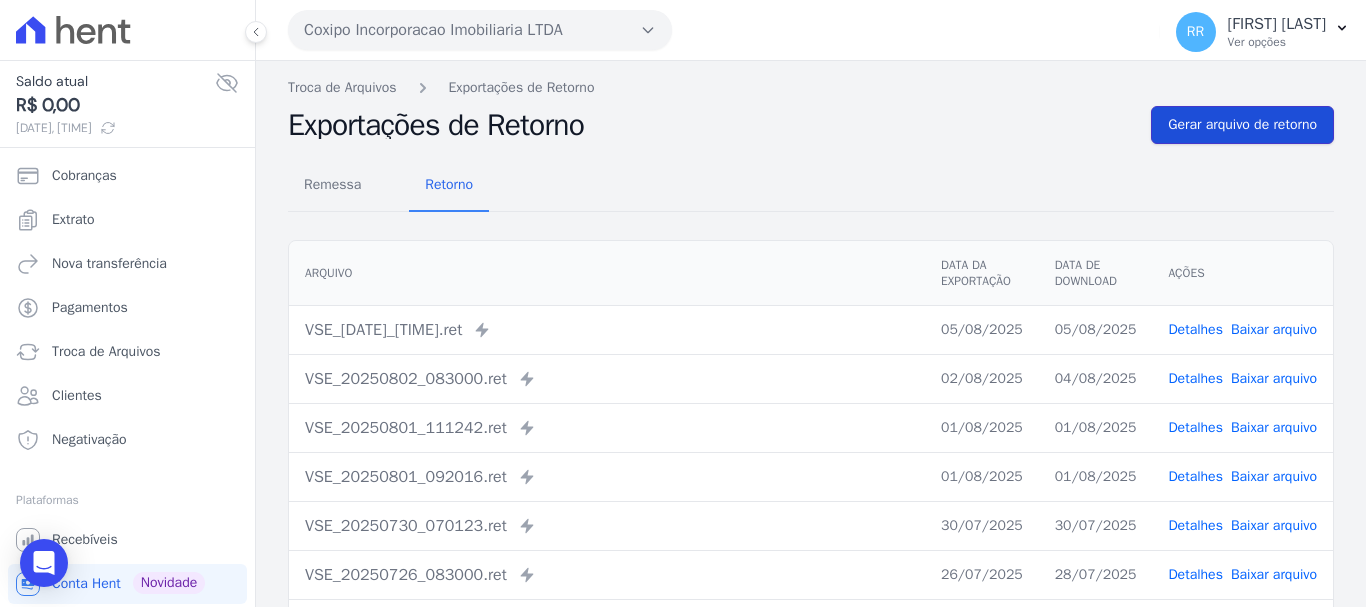 click on "Gerar arquivo de retorno" at bounding box center [1242, 125] 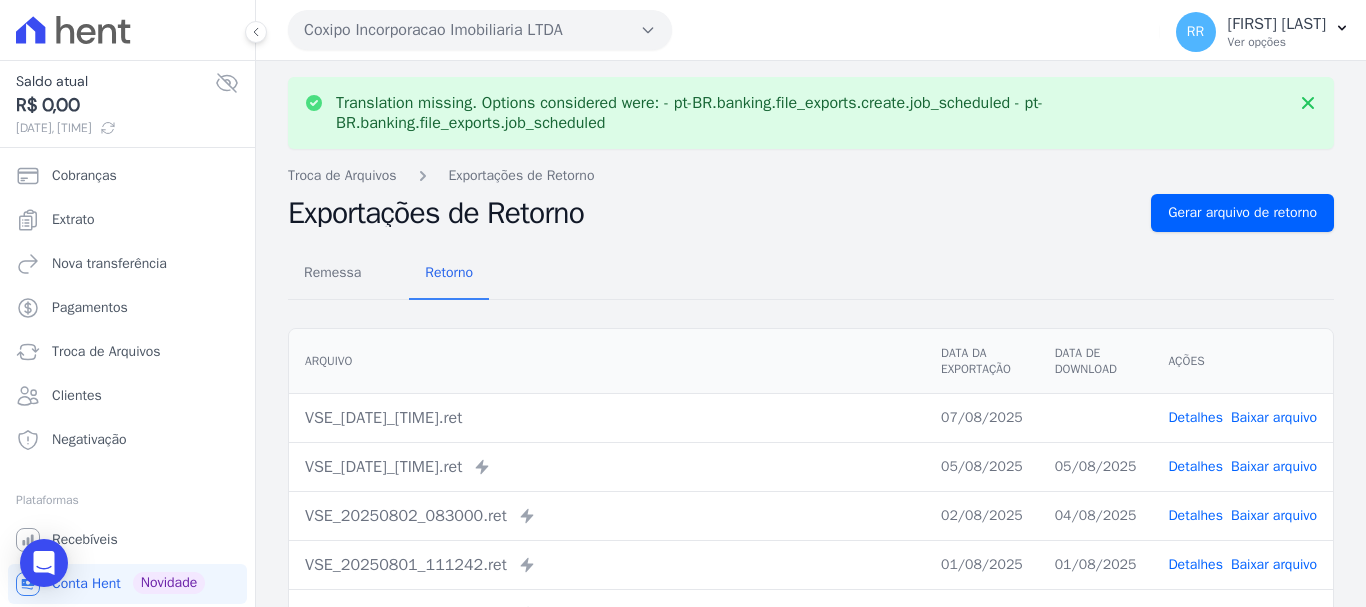 click on "Baixar arquivo" at bounding box center (1274, 417) 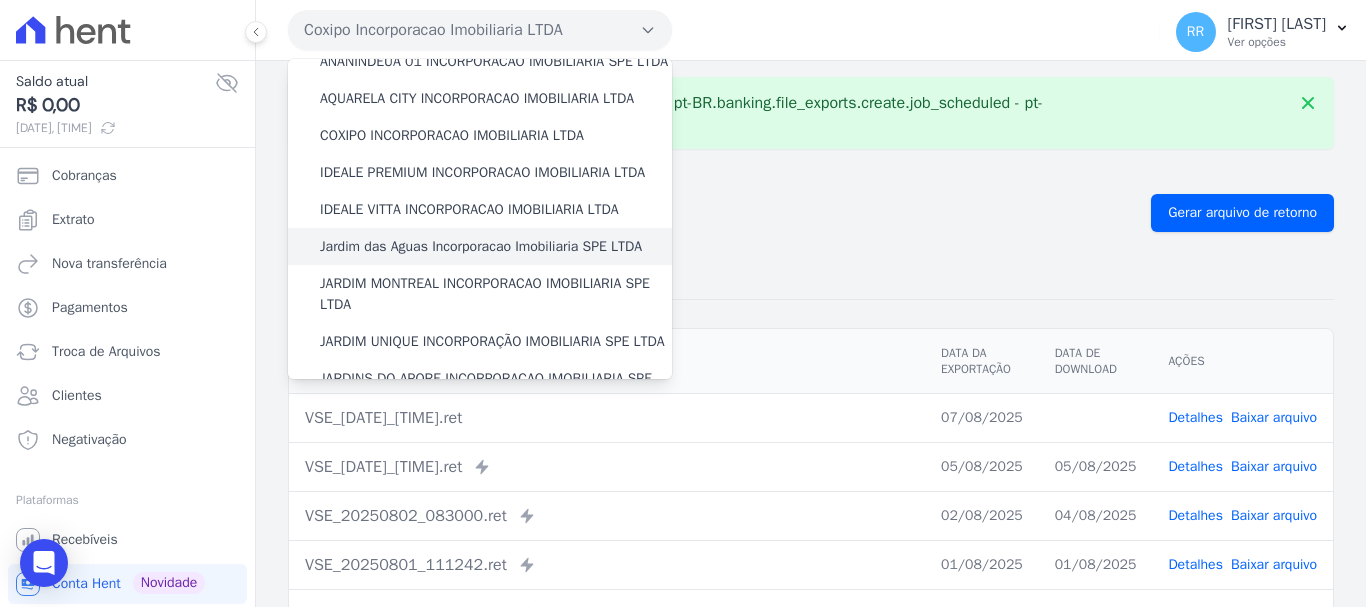 scroll, scrollTop: 200, scrollLeft: 0, axis: vertical 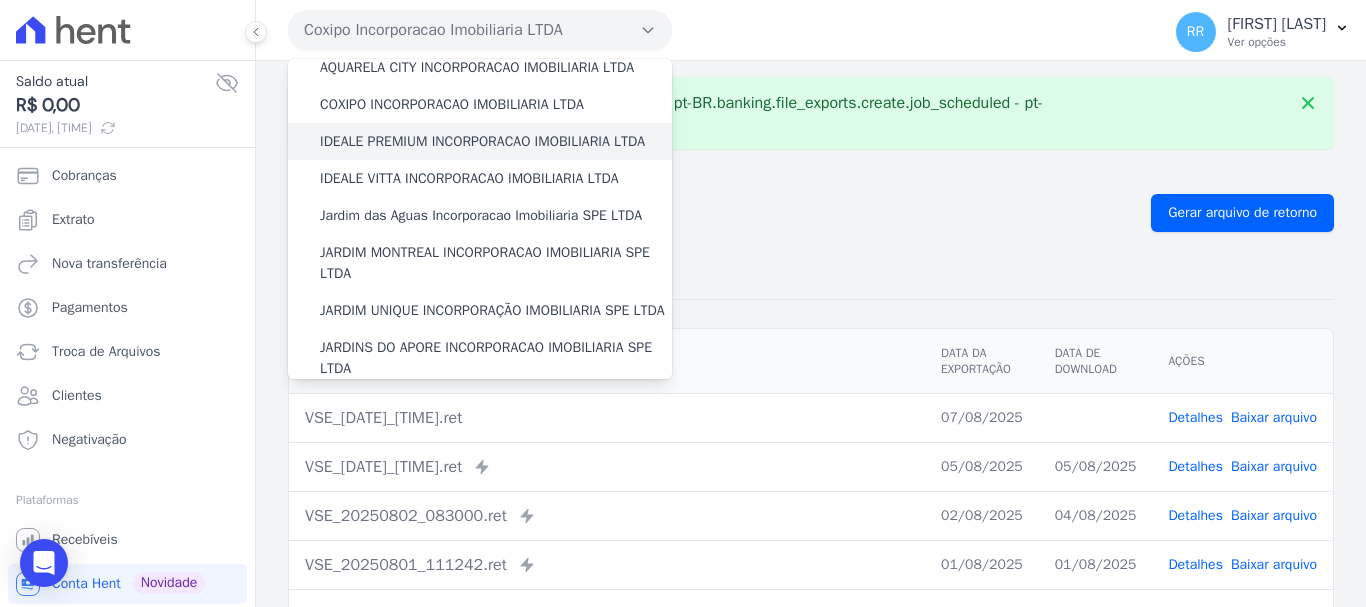 click on "IDEALE PREMIUM INCORPORACAO IMOBILIARIA LTDA" at bounding box center [482, 141] 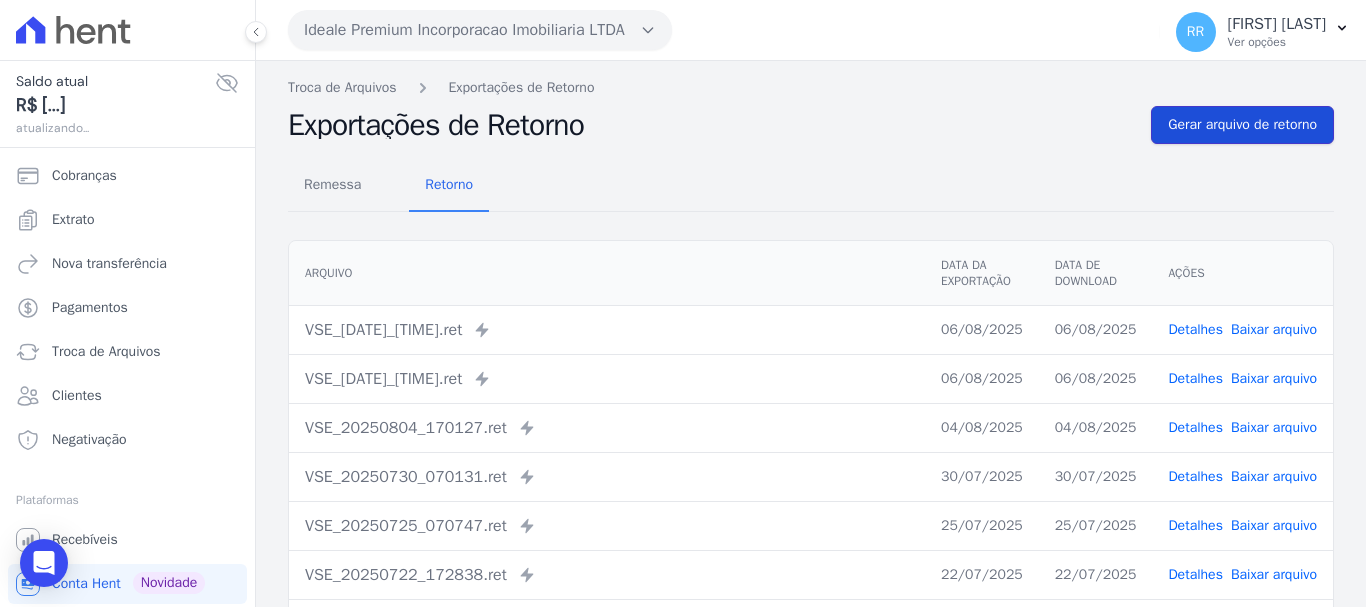 click on "Gerar arquivo de retorno" at bounding box center [1242, 125] 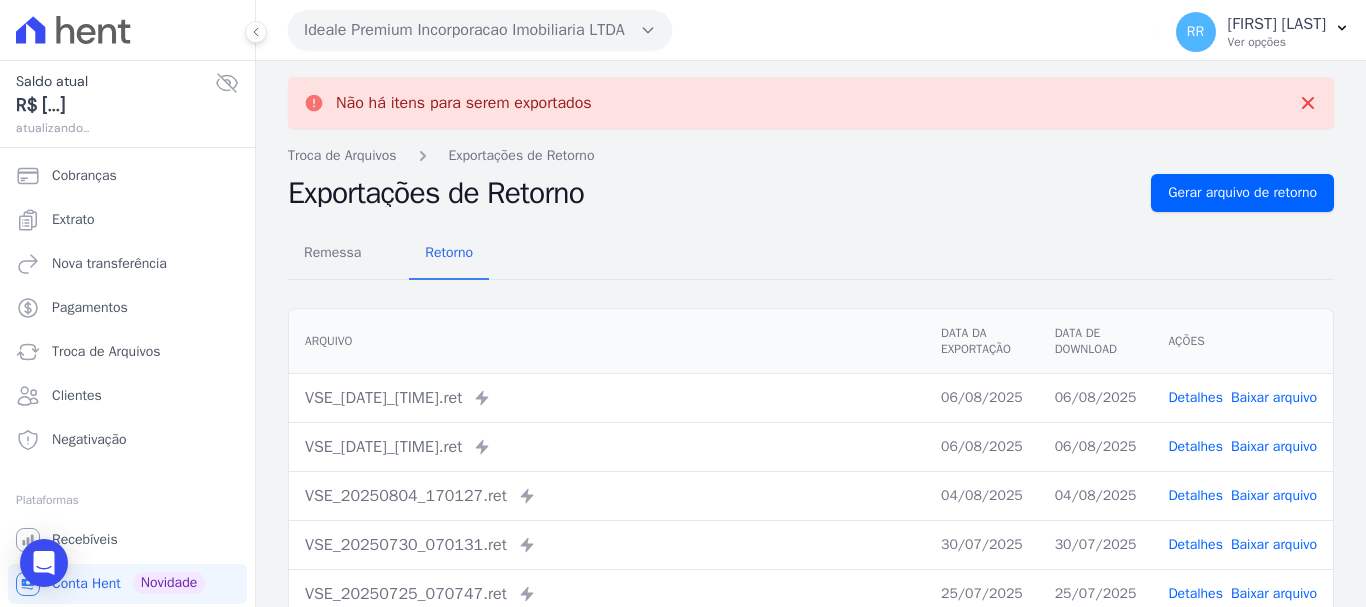 click on "Ideale Premium Incorporacao Imobiliaria LTDA" at bounding box center (480, 30) 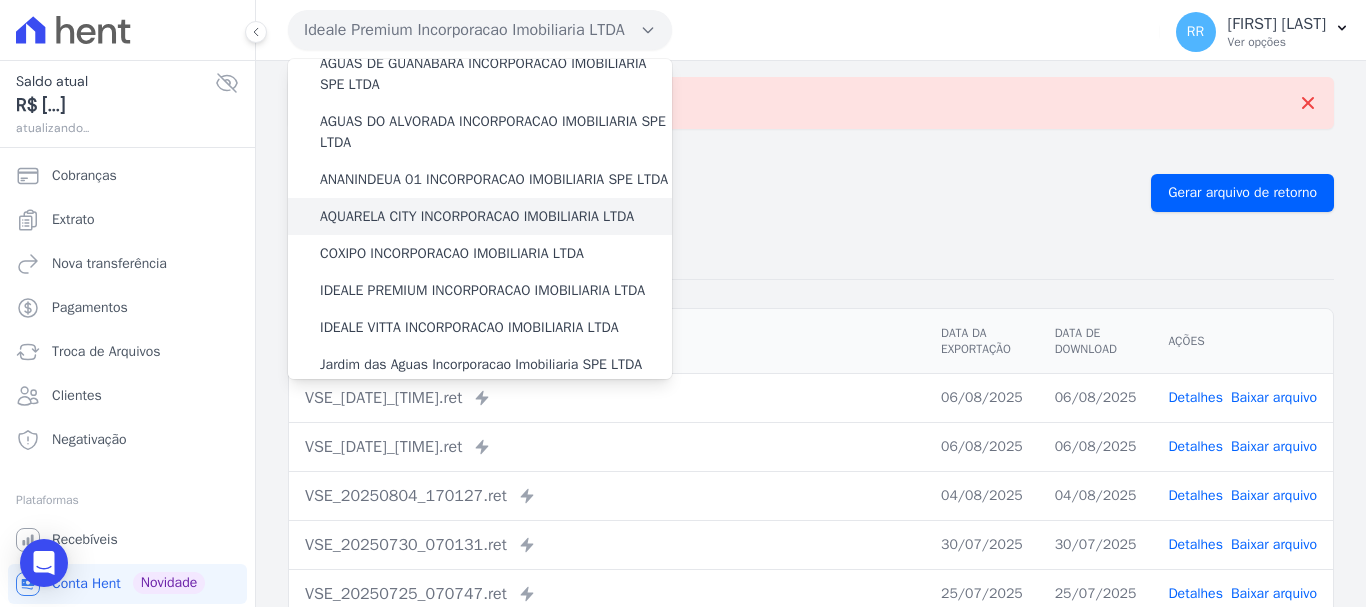 scroll, scrollTop: 100, scrollLeft: 0, axis: vertical 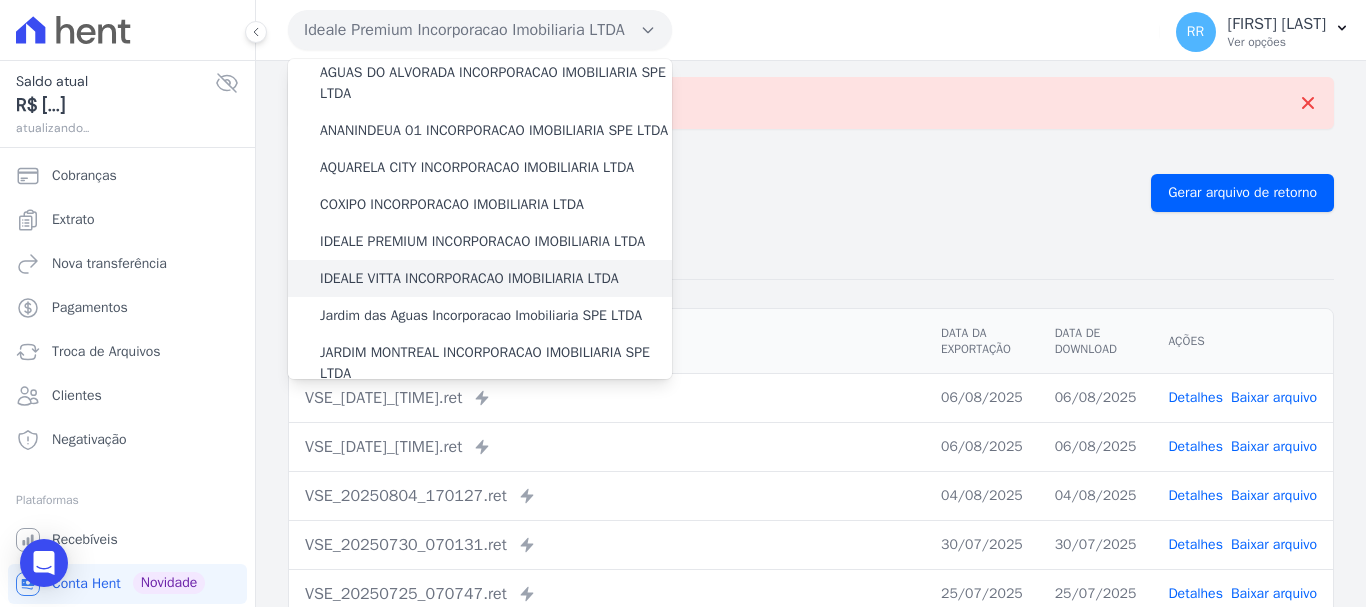 click on "IDEALE VITTA INCORPORACAO IMOBILIARIA LTDA" at bounding box center [469, 278] 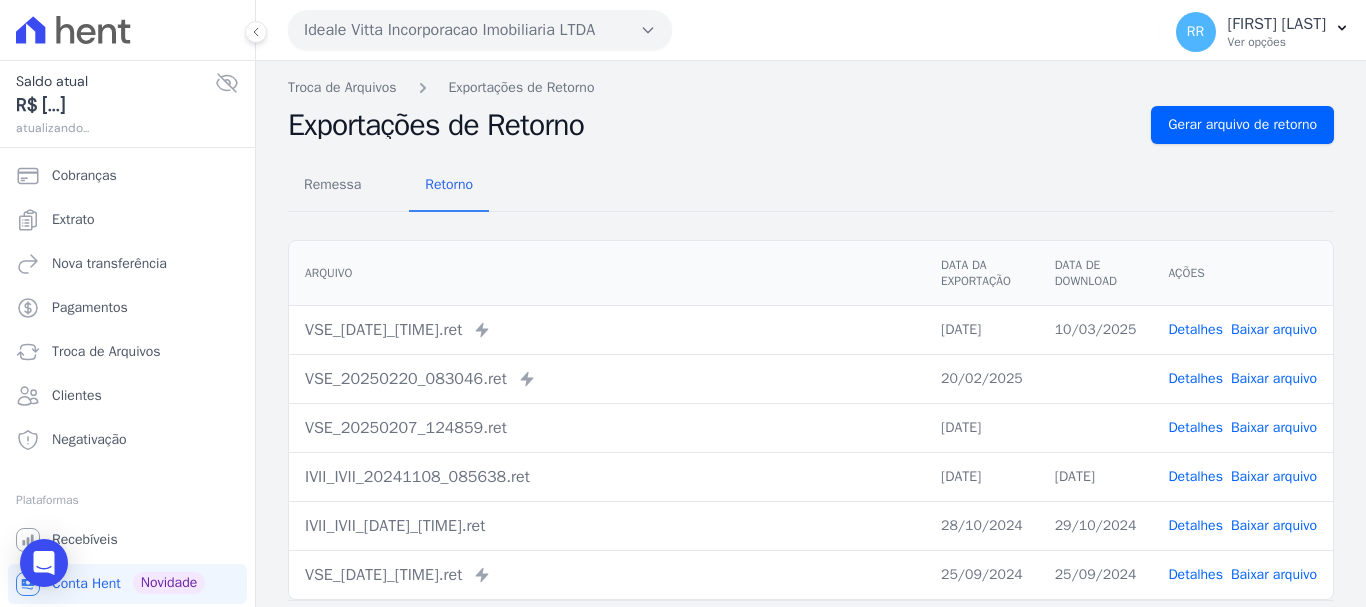 click on "Ideale Vitta Incorporacao Imobiliaria LTDA" at bounding box center [480, 30] 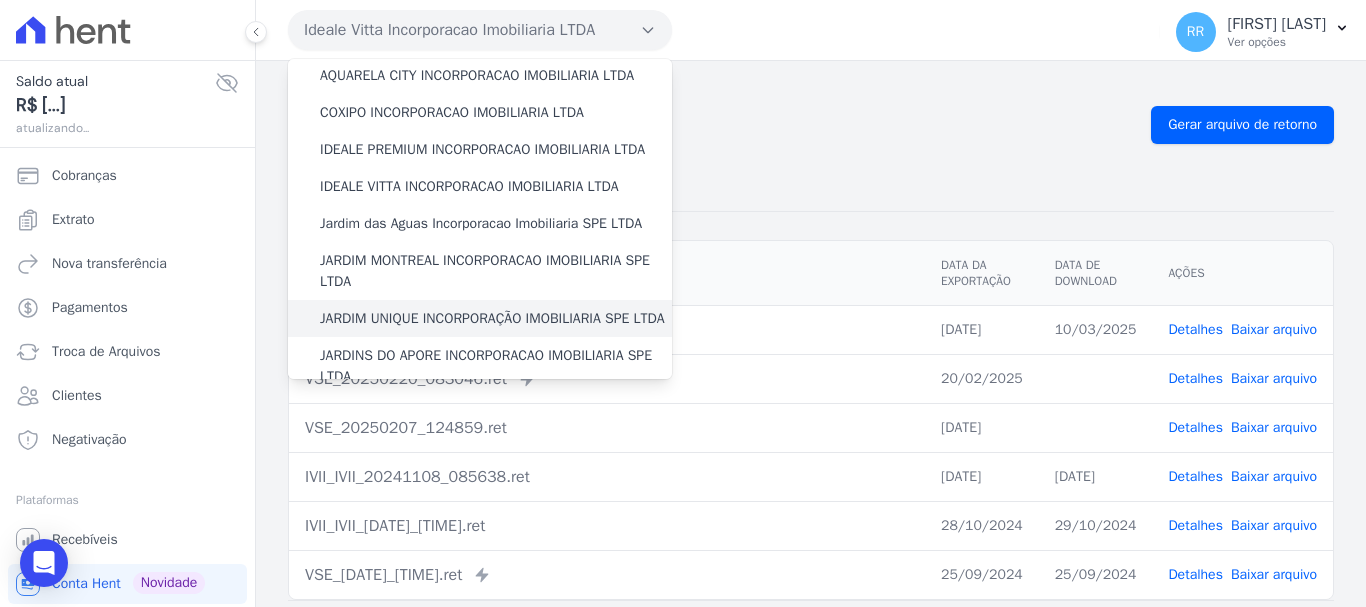 scroll, scrollTop: 200, scrollLeft: 0, axis: vertical 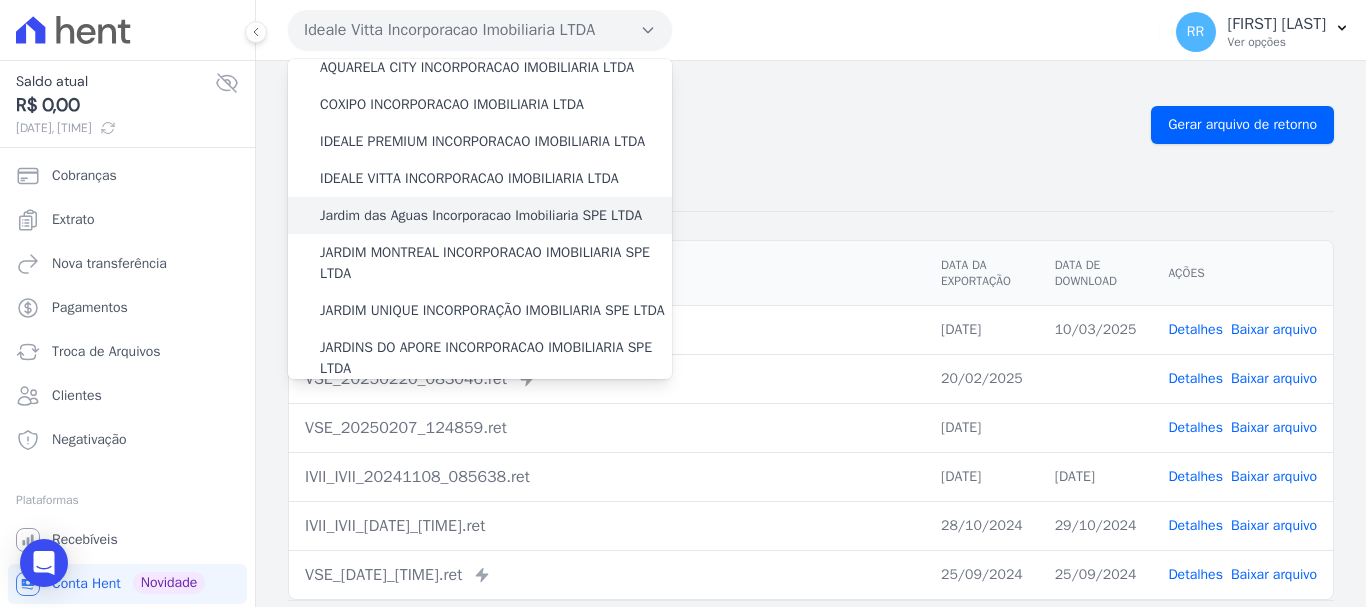 click on "Jardim das Aguas Incorporacao Imobiliaria SPE LTDA" at bounding box center (481, 215) 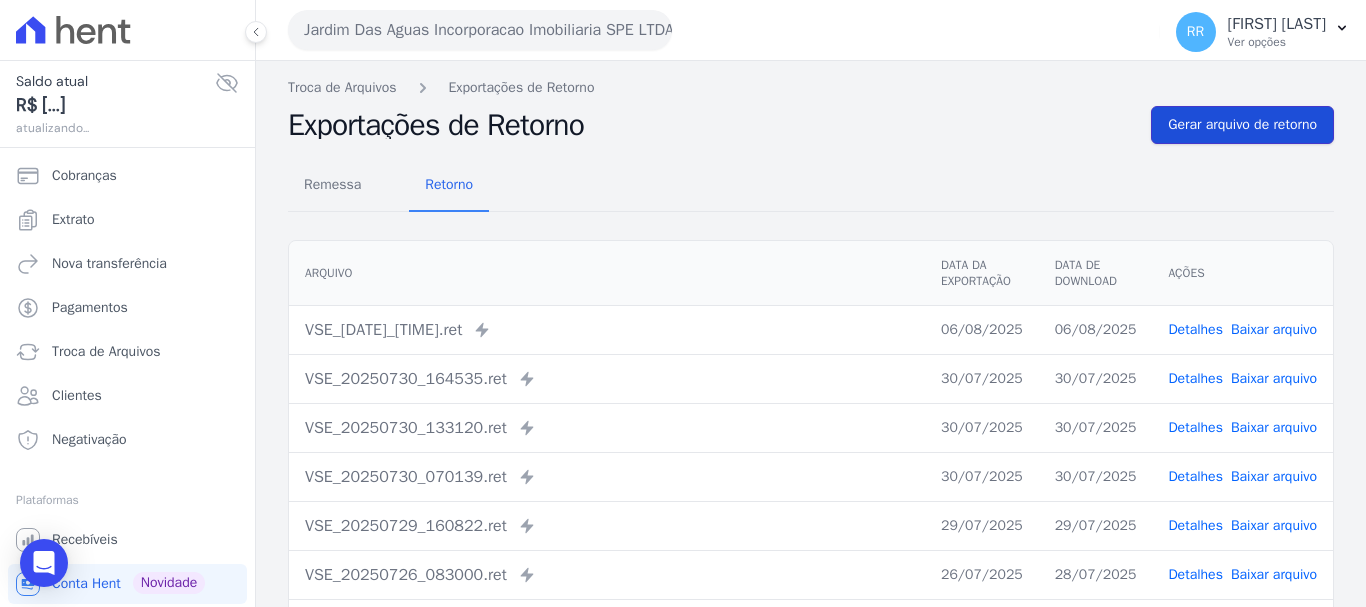 click on "Gerar arquivo de retorno" at bounding box center (1242, 125) 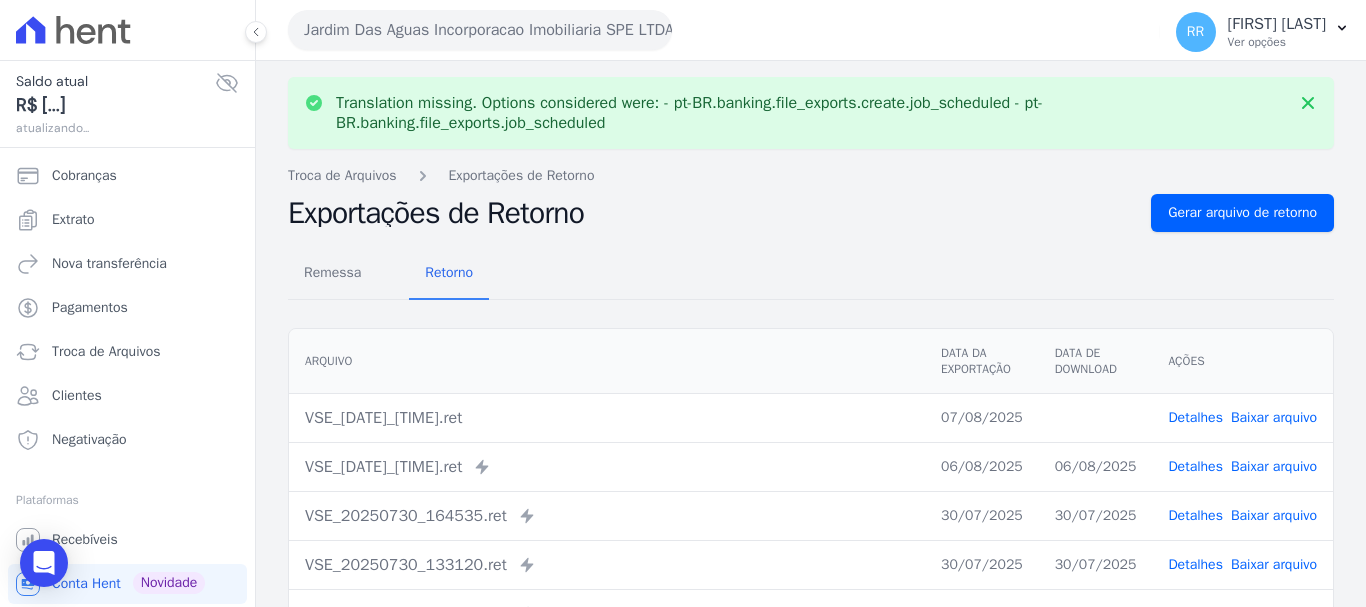drag, startPoint x: 1234, startPoint y: 422, endPoint x: 1214, endPoint y: 408, distance: 24.41311 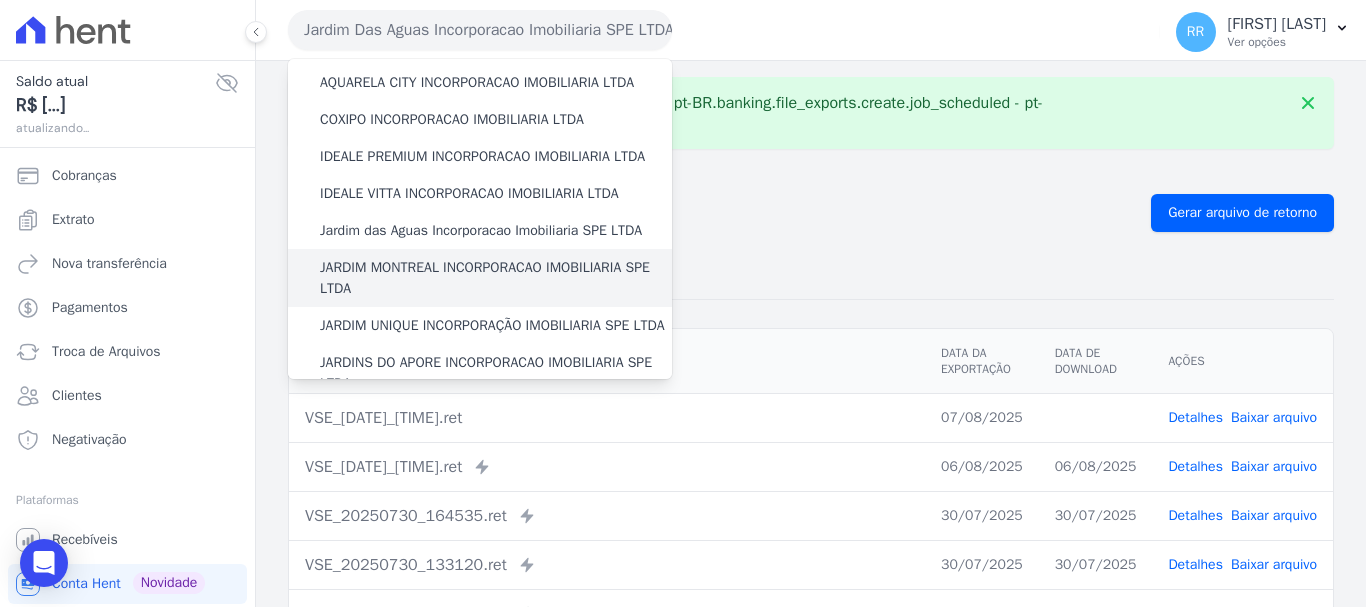 scroll, scrollTop: 200, scrollLeft: 0, axis: vertical 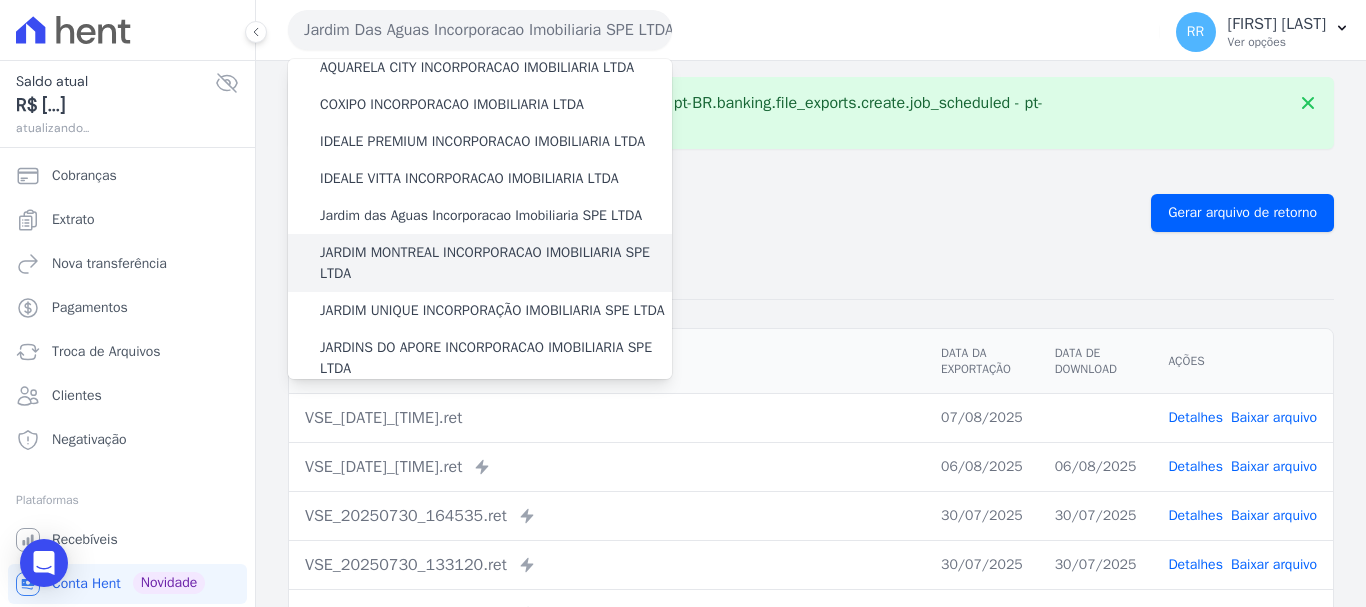 click on "JARDIM MONTREAL INCORPORACAO IMOBILIARIA SPE LTDA" at bounding box center (496, 263) 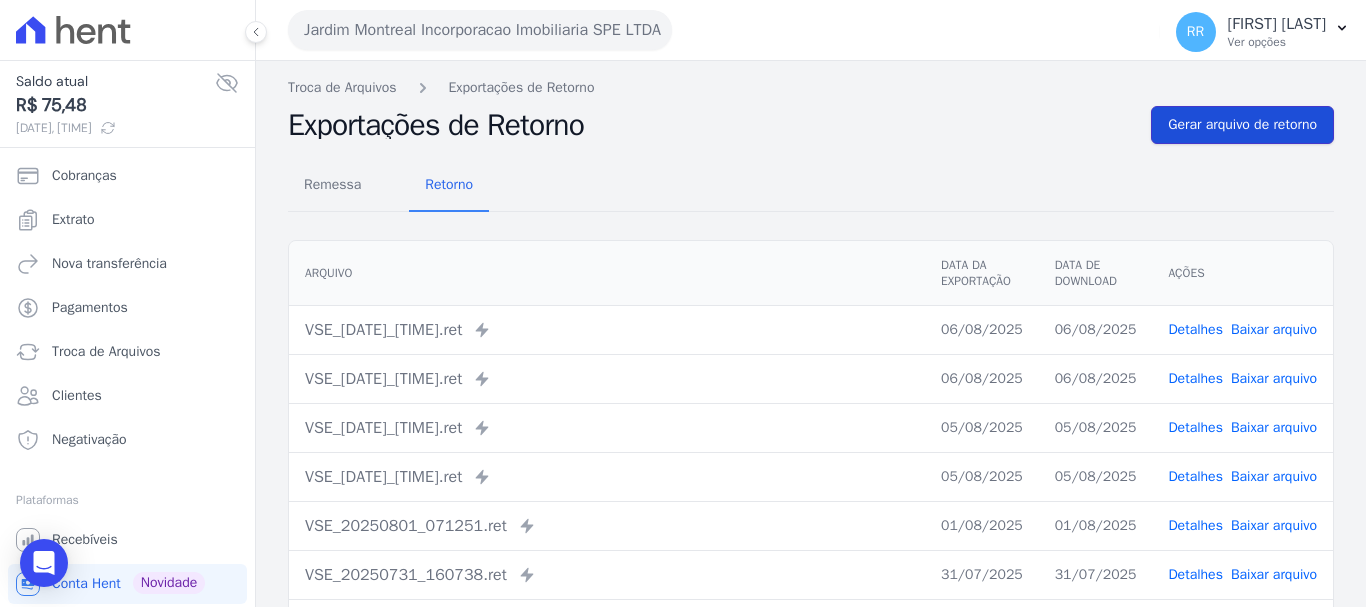click on "Gerar arquivo de retorno" at bounding box center [1242, 125] 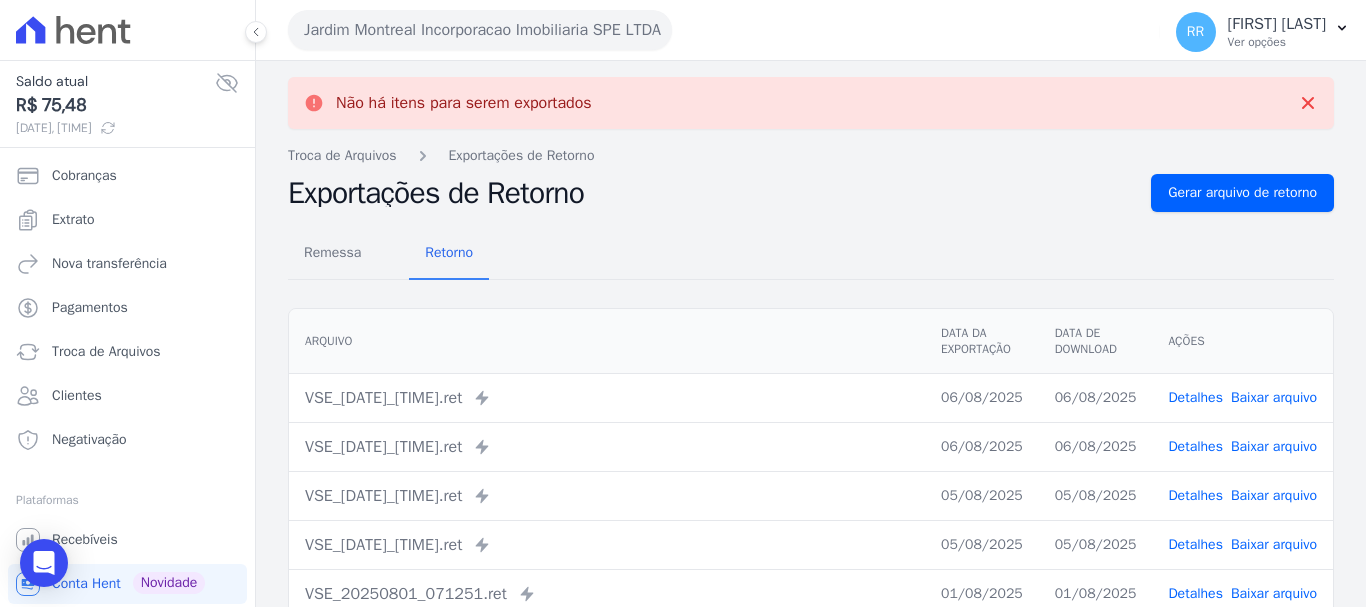 click on "Jardim Montreal Incorporacao Imobiliaria SPE LTDA" at bounding box center [480, 30] 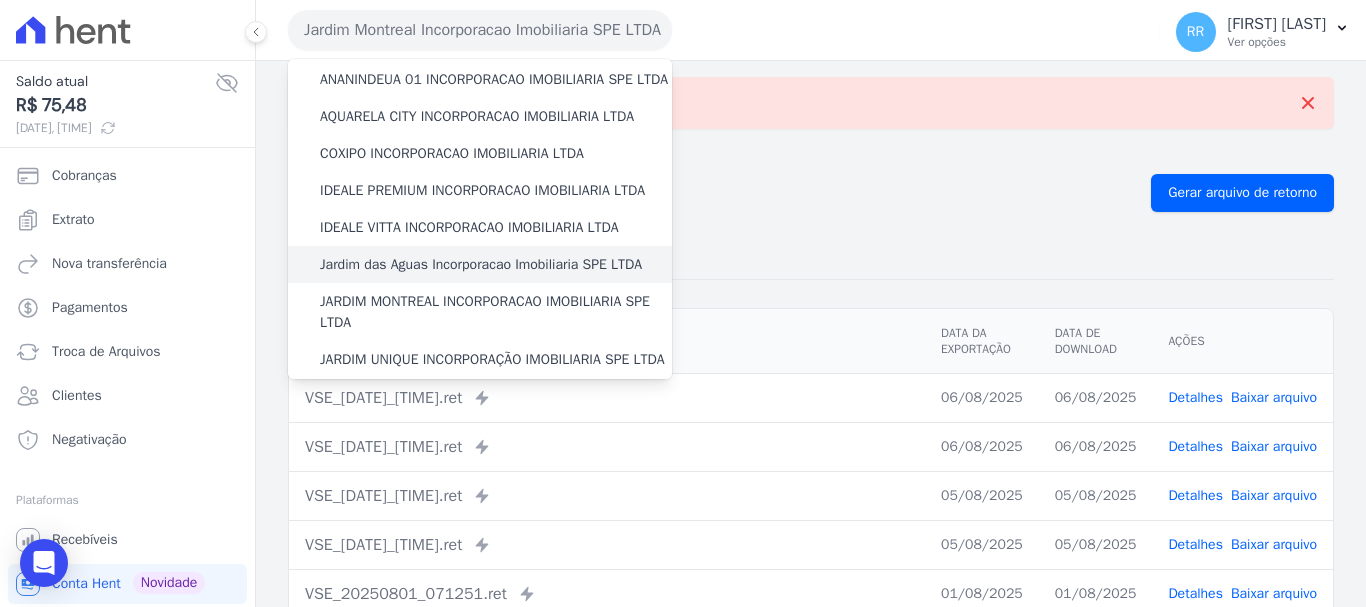 scroll, scrollTop: 200, scrollLeft: 0, axis: vertical 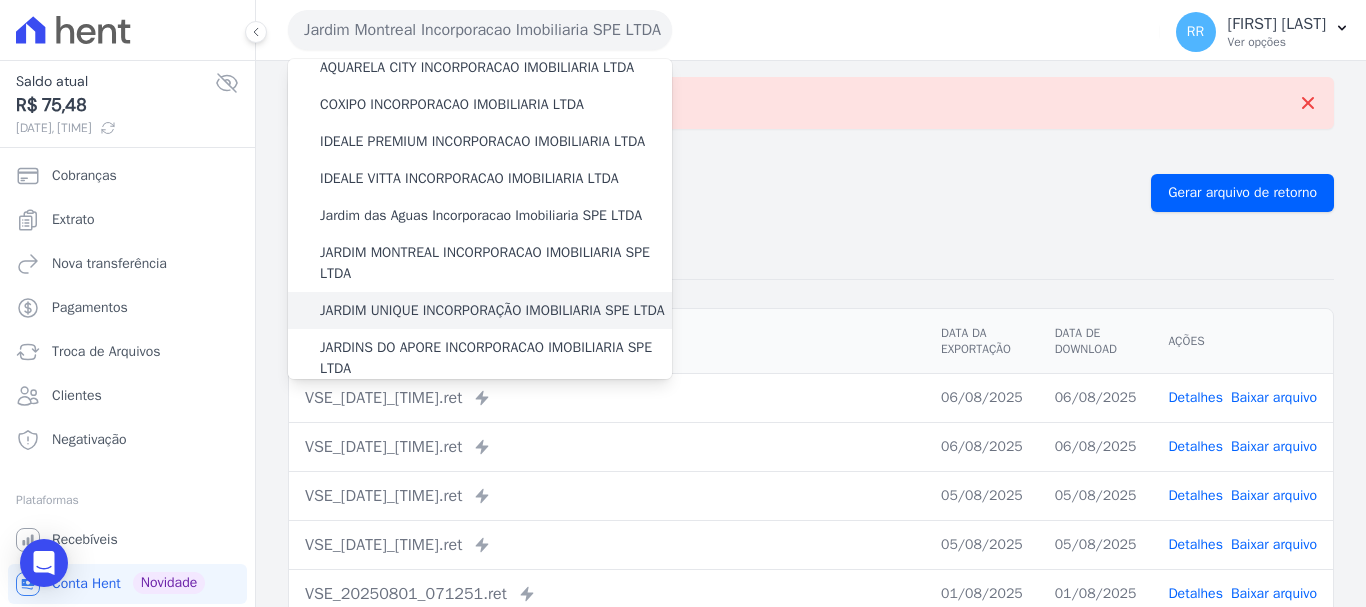 click on "JARDIM UNIQUE INCORPORAÇÃO IMOBILIARIA SPE LTDA" at bounding box center [492, 310] 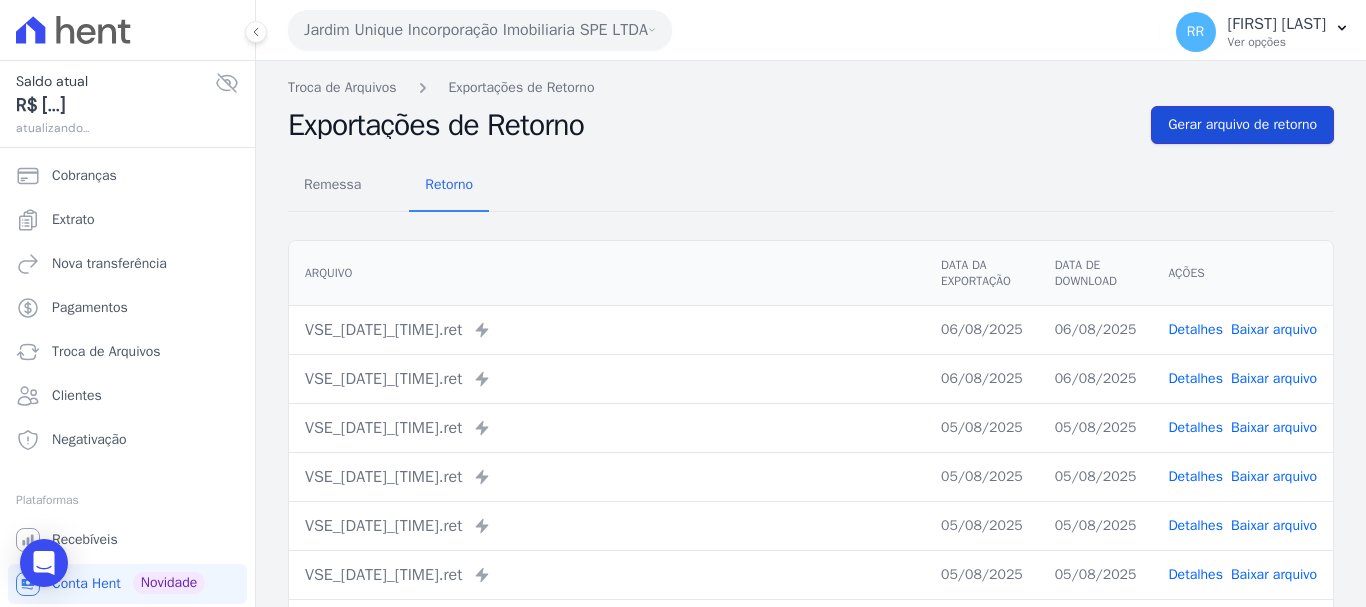 click on "Gerar arquivo de retorno" at bounding box center [1242, 125] 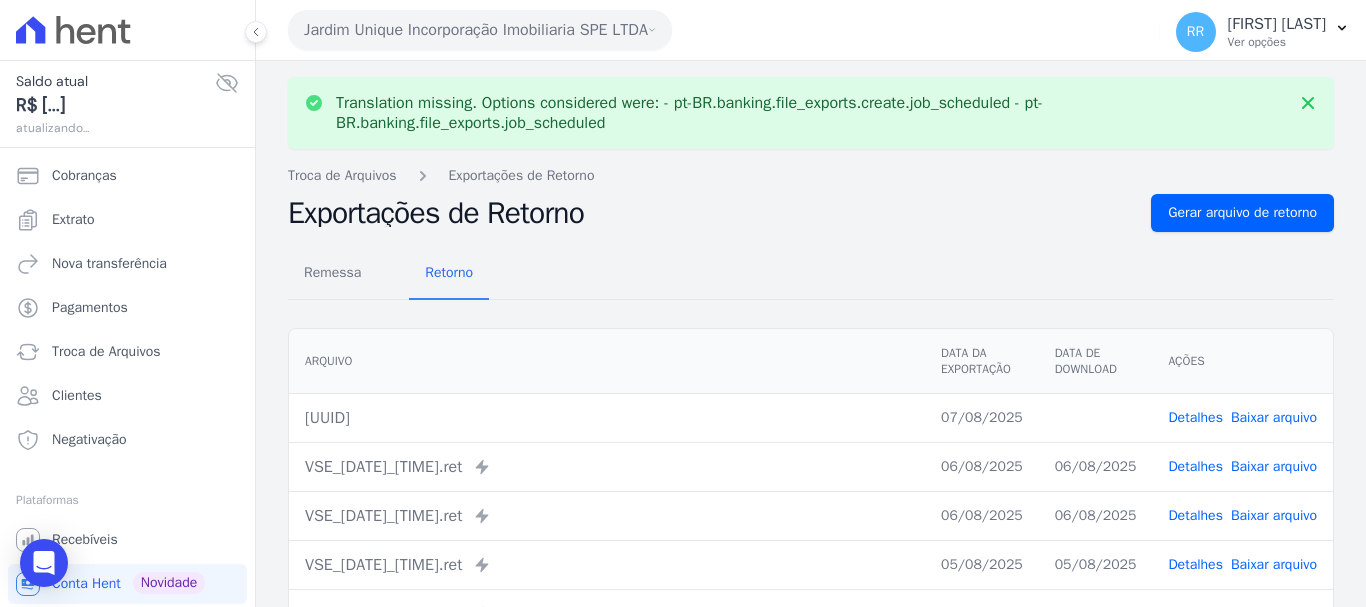 click on "Detalhes
Baixar arquivo" at bounding box center [1242, 417] 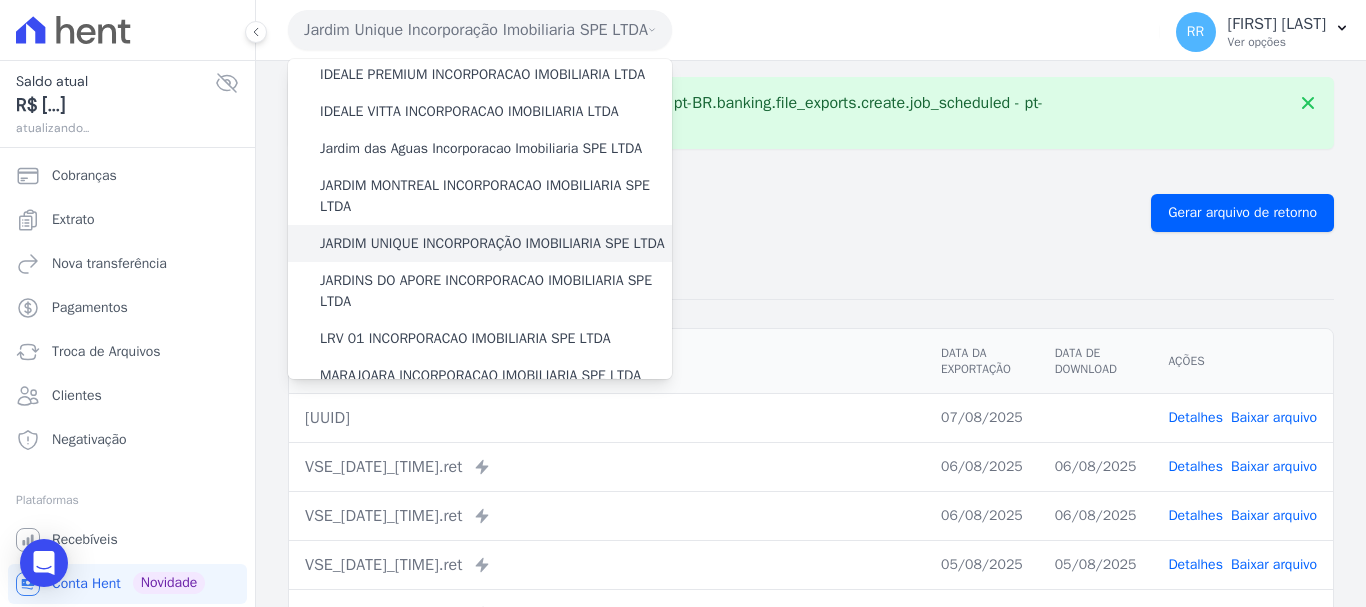 scroll, scrollTop: 300, scrollLeft: 0, axis: vertical 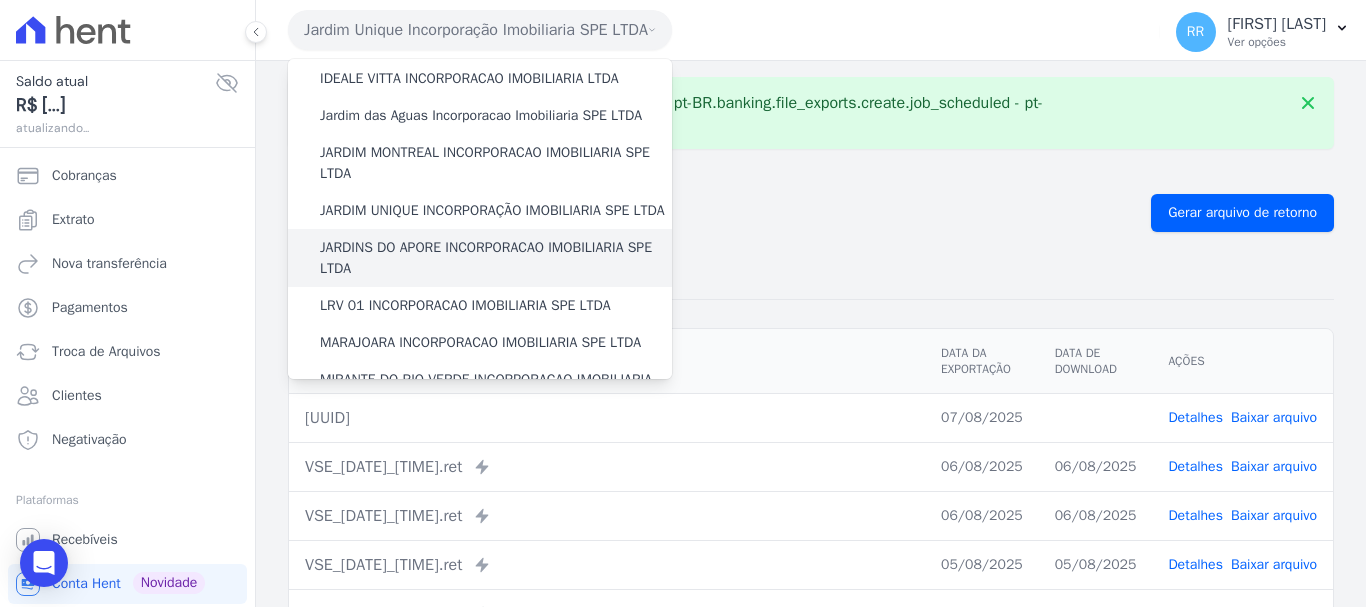 click on "JARDINS DO APORE INCORPORACAO IMOBILIARIA SPE LTDA" at bounding box center [496, 258] 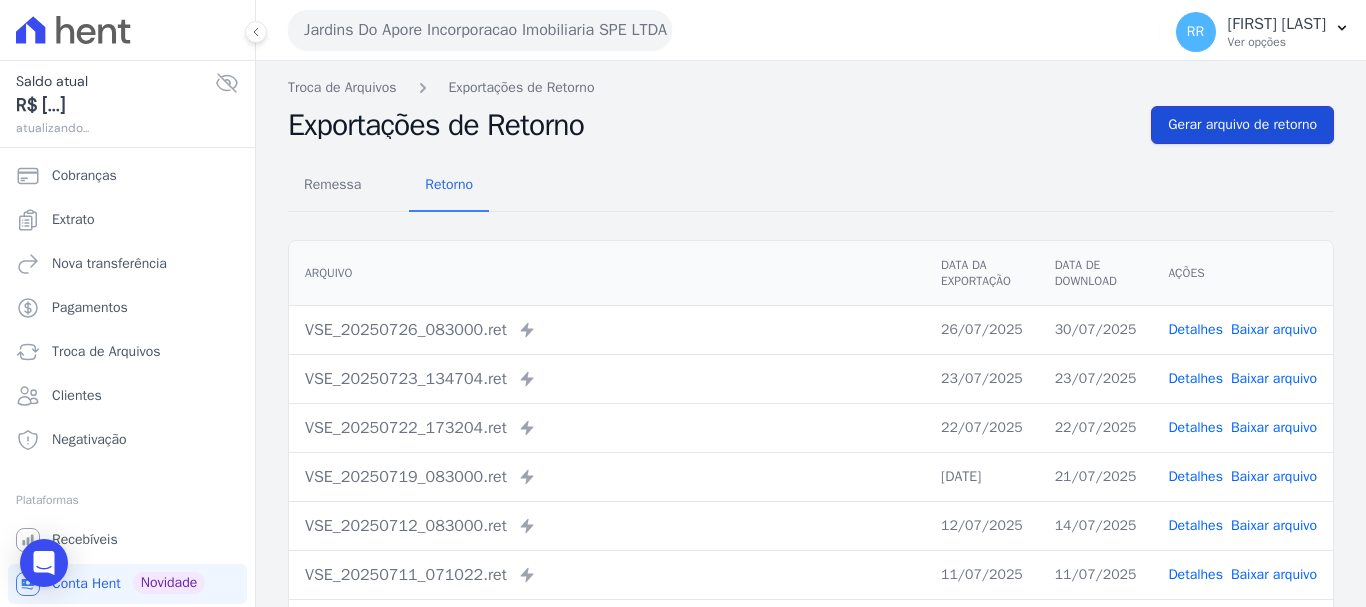 click on "Gerar arquivo de retorno" at bounding box center (1242, 125) 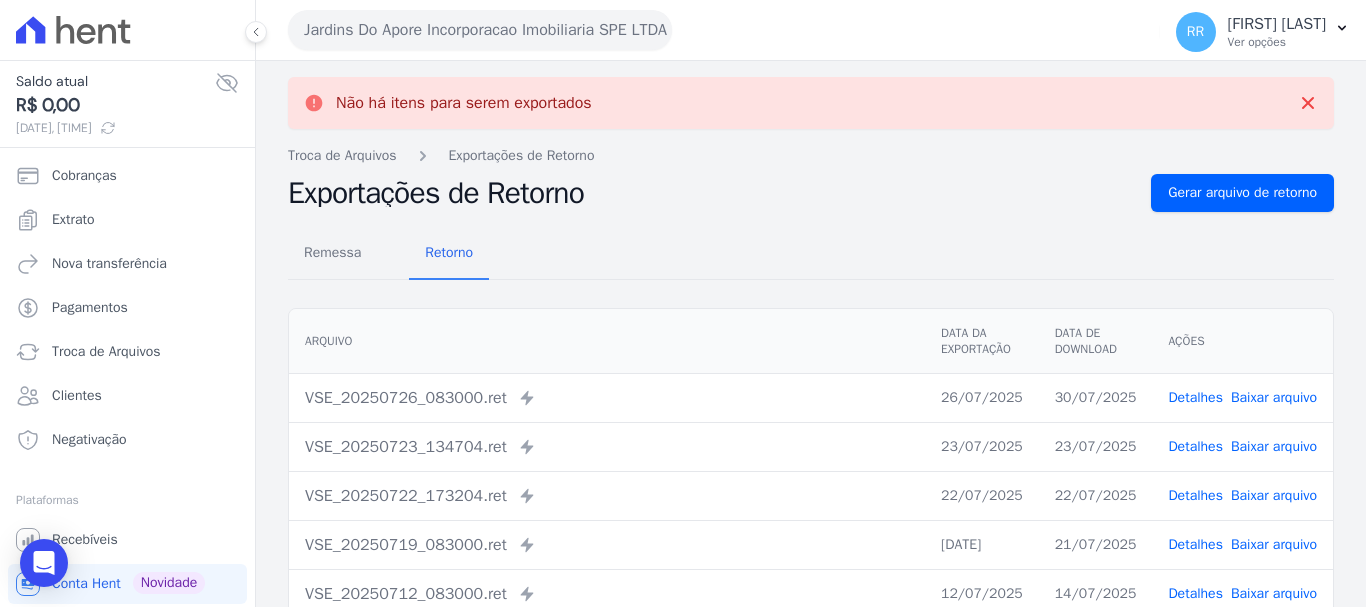 drag, startPoint x: 578, startPoint y: 38, endPoint x: 573, endPoint y: 71, distance: 33.37664 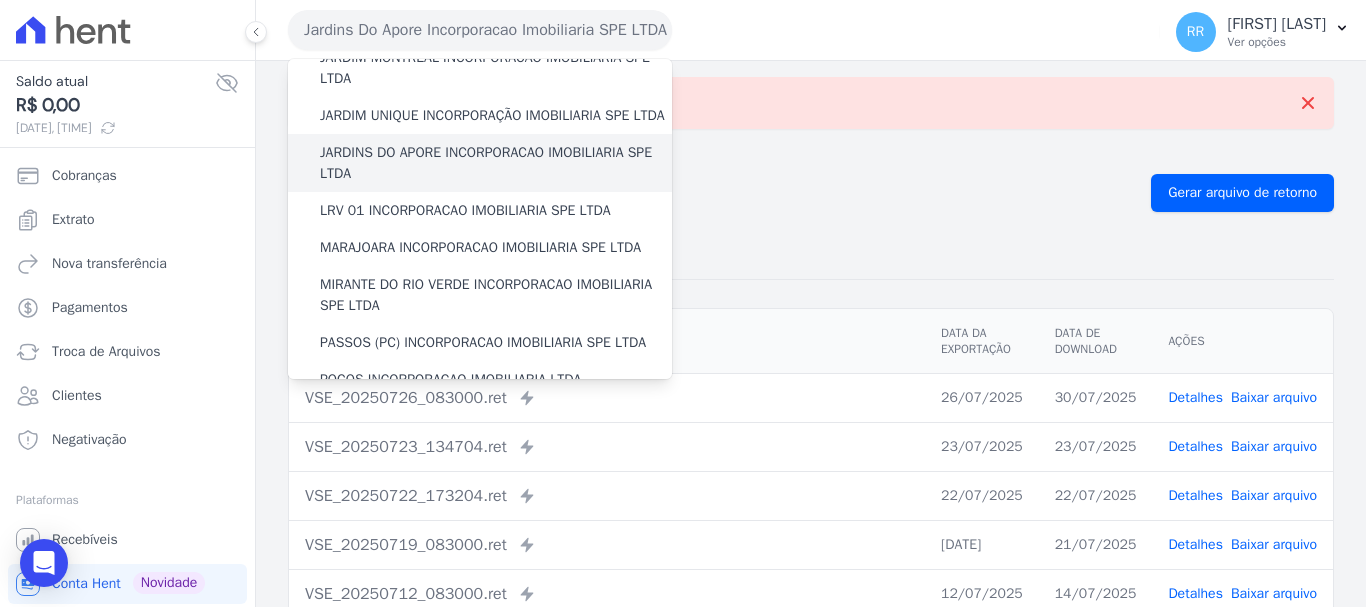 scroll, scrollTop: 400, scrollLeft: 0, axis: vertical 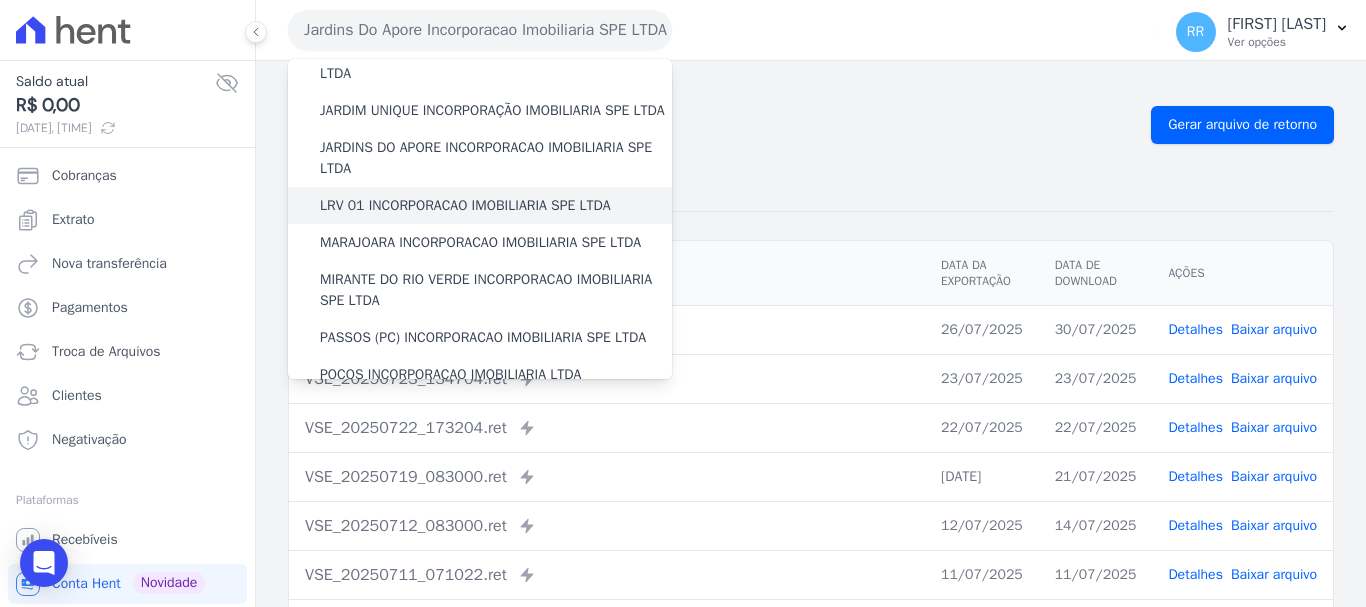 click on "LRV 01 INCORPORACAO IMOBILIARIA SPE LTDA" at bounding box center [480, 205] 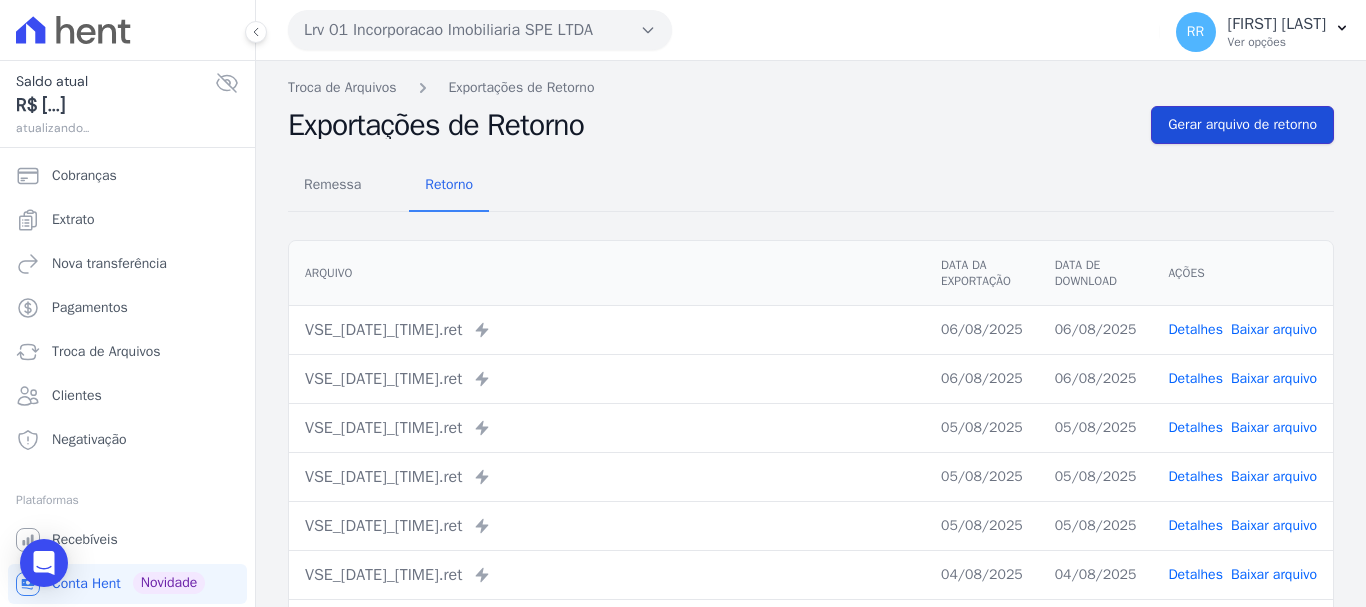 click on "Gerar arquivo de retorno" at bounding box center (1242, 125) 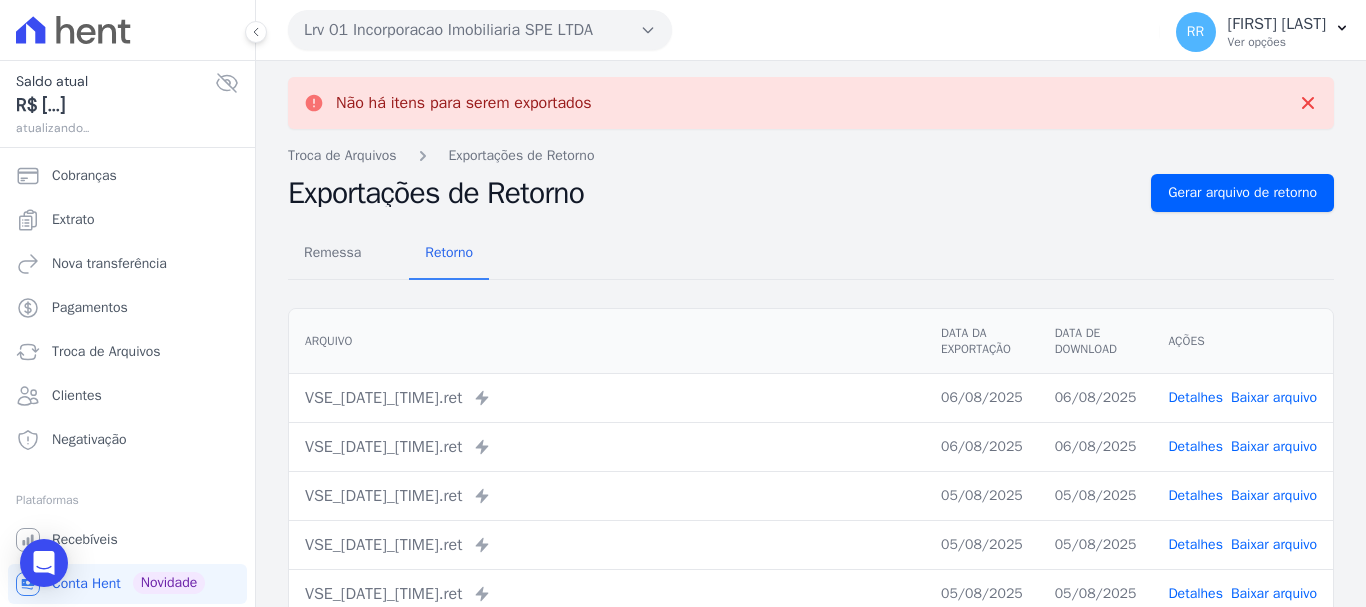 click on "Lrv 01 Incorporacao Imobiliaria SPE LTDA" at bounding box center [480, 30] 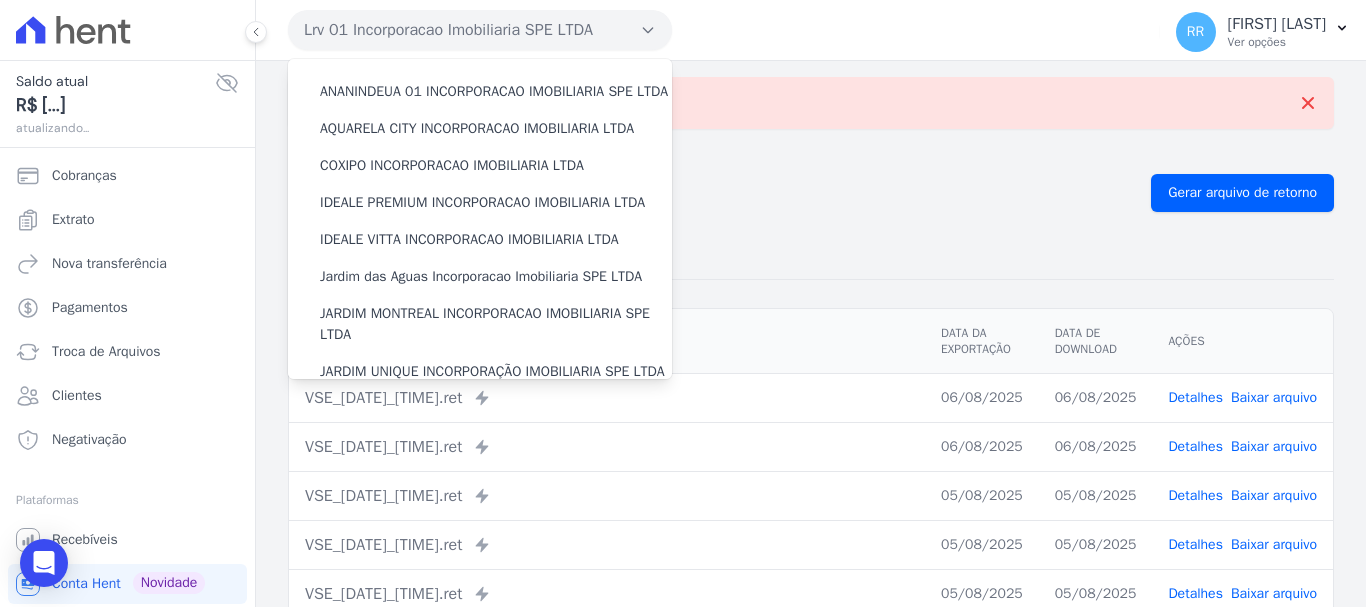 scroll, scrollTop: 400, scrollLeft: 0, axis: vertical 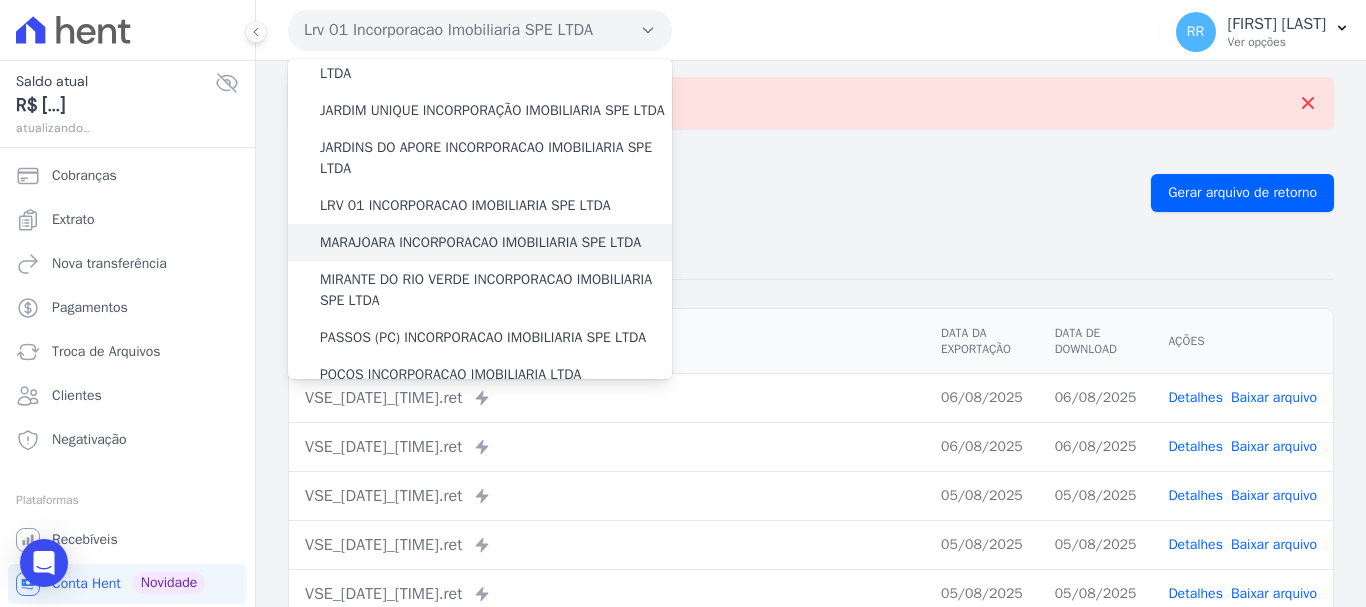 click on "MARAJOARA INCORPORACAO IMOBILIARIA SPE LTDA" at bounding box center [480, 242] 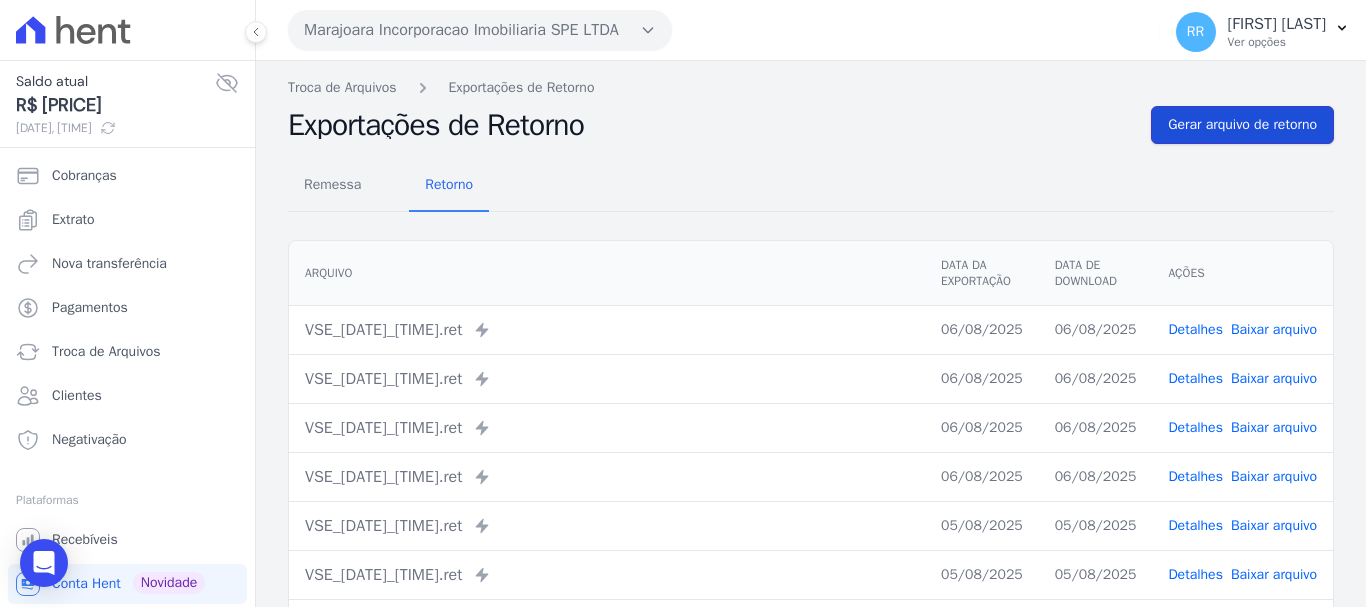 click on "Gerar arquivo de retorno" at bounding box center [1242, 125] 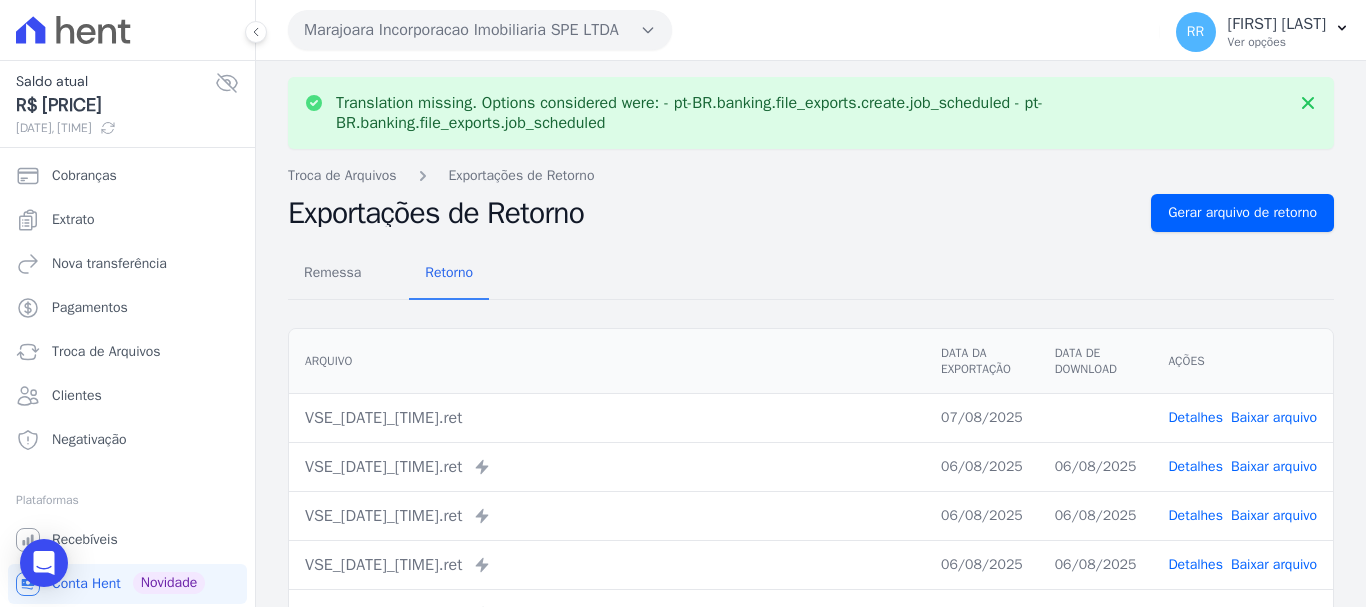 click on "Baixar arquivo" at bounding box center (1274, 417) 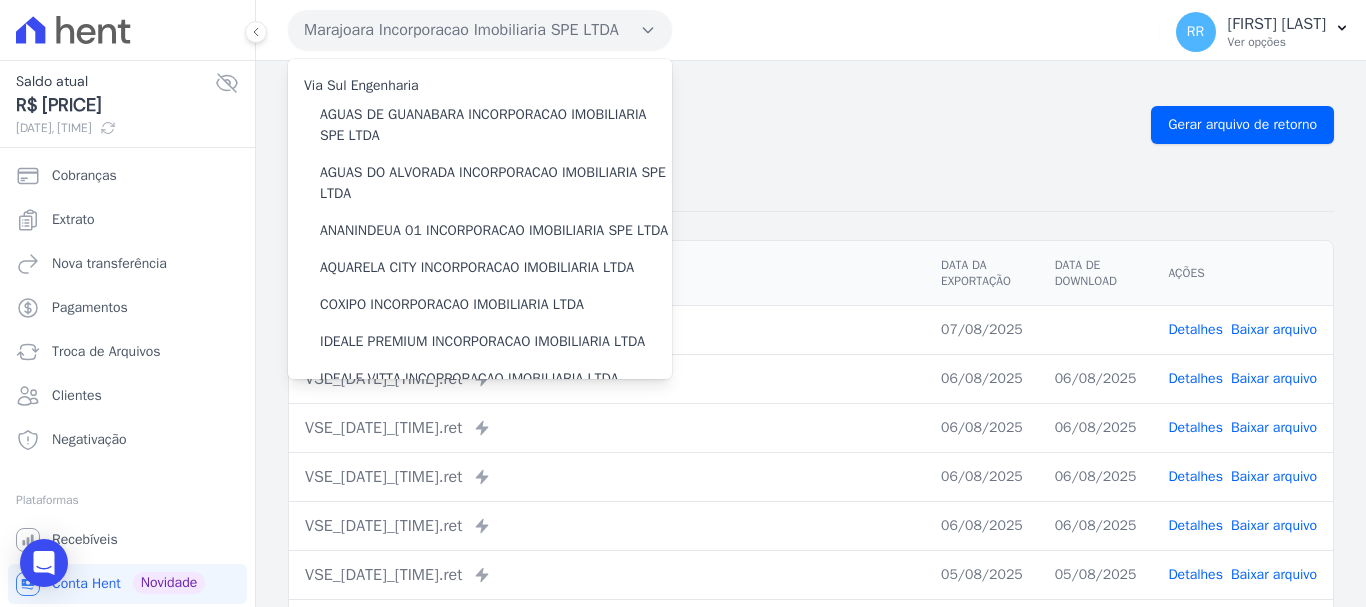 click on "Exportações de Retorno" at bounding box center (711, 125) 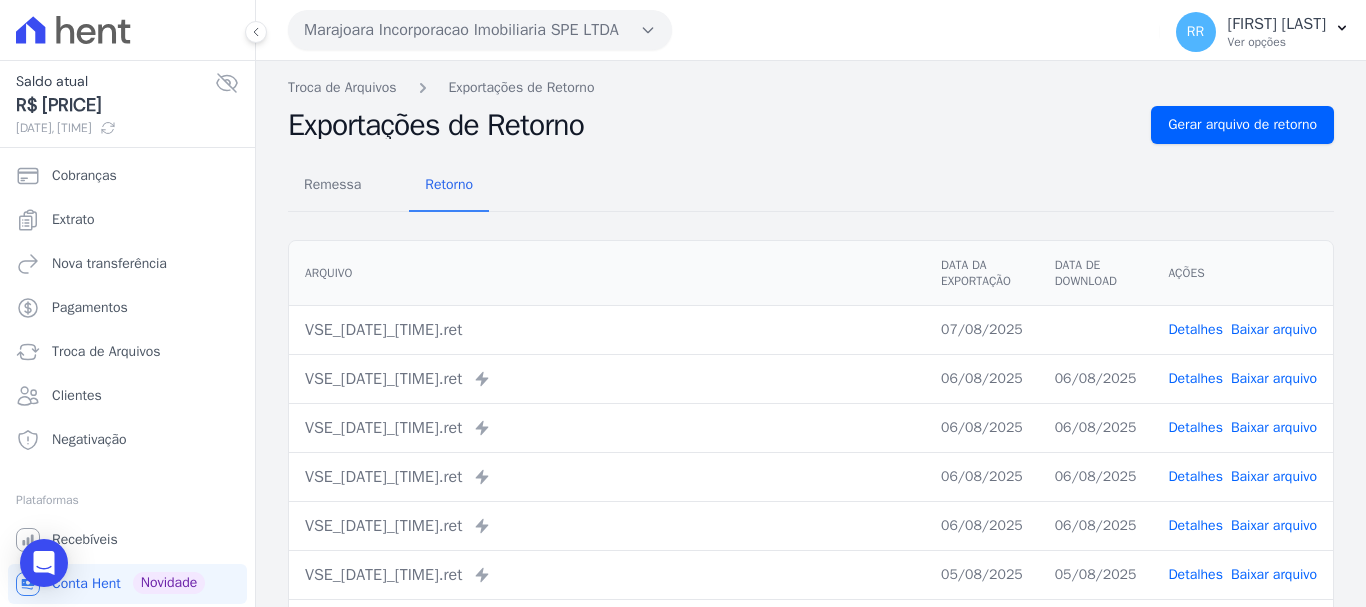 click on "Baixar arquivo" at bounding box center (1274, 329) 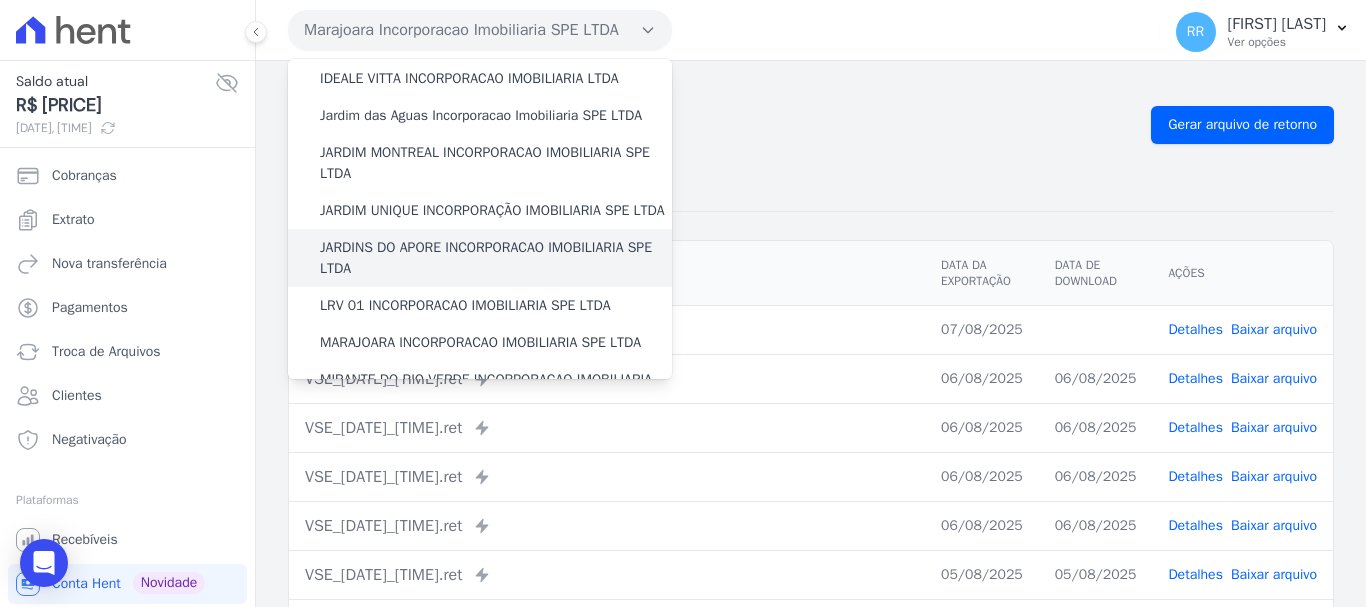 scroll, scrollTop: 400, scrollLeft: 0, axis: vertical 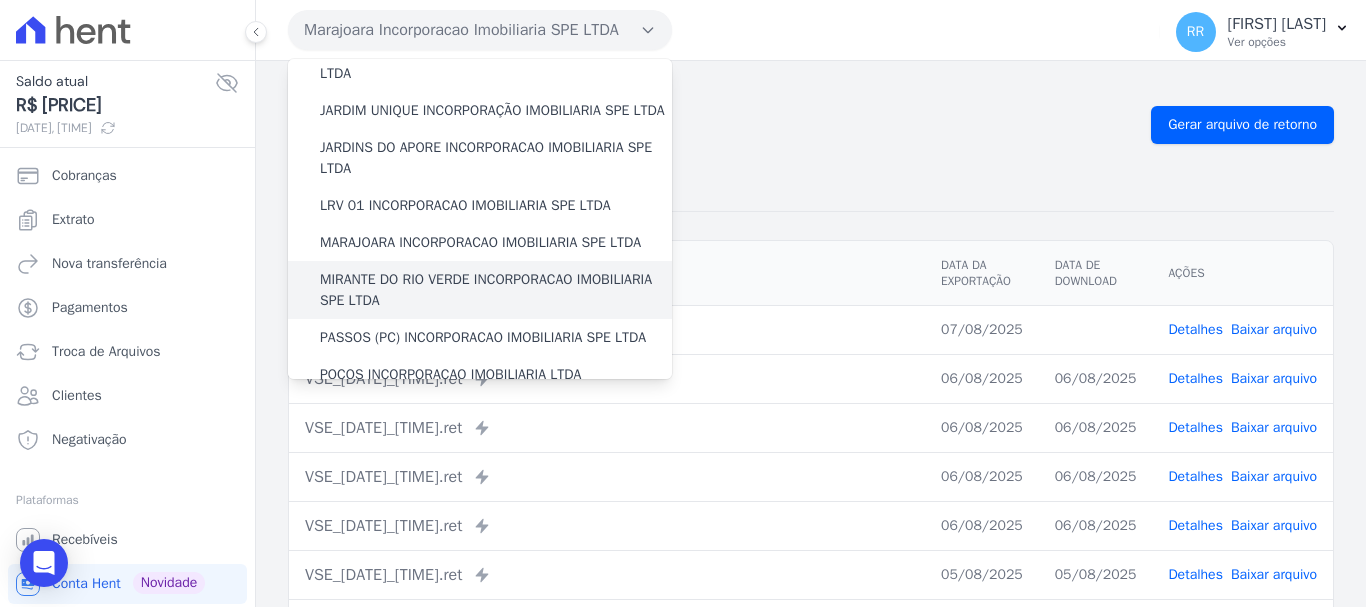 click on "MIRANTE DO RIO VERDE INCORPORACAO IMOBILIARIA SPE LTDA" at bounding box center (496, 290) 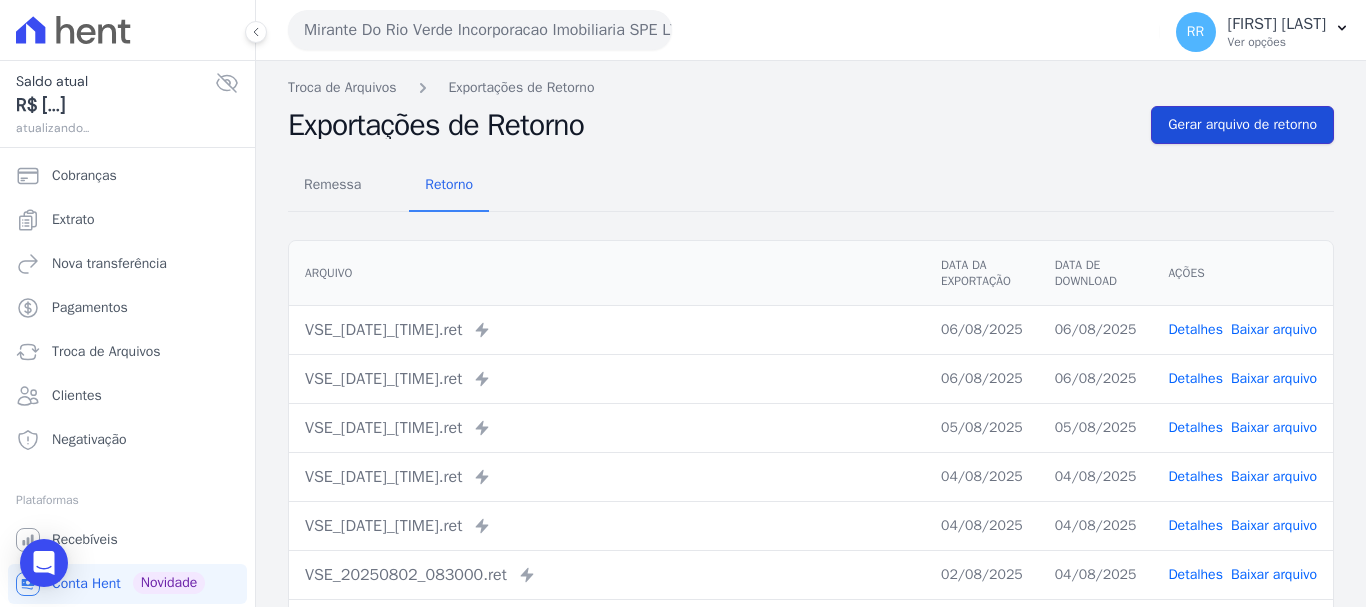 click on "Gerar arquivo de retorno" at bounding box center [1242, 125] 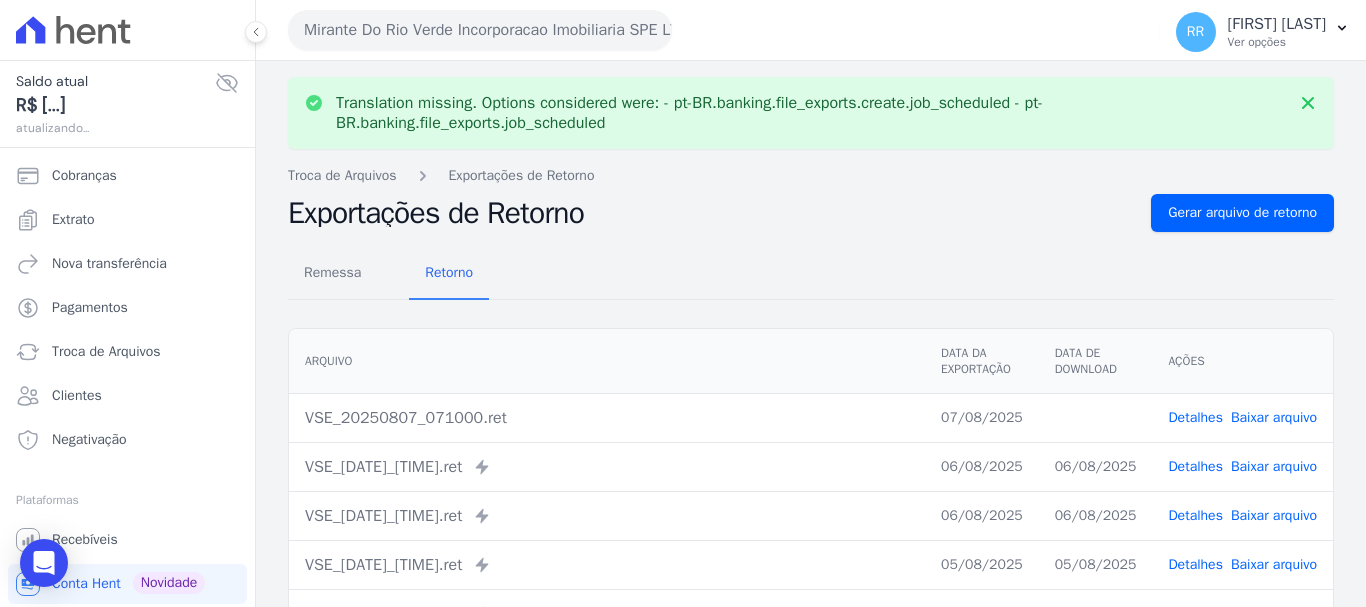 click on "Baixar arquivo" at bounding box center [1274, 417] 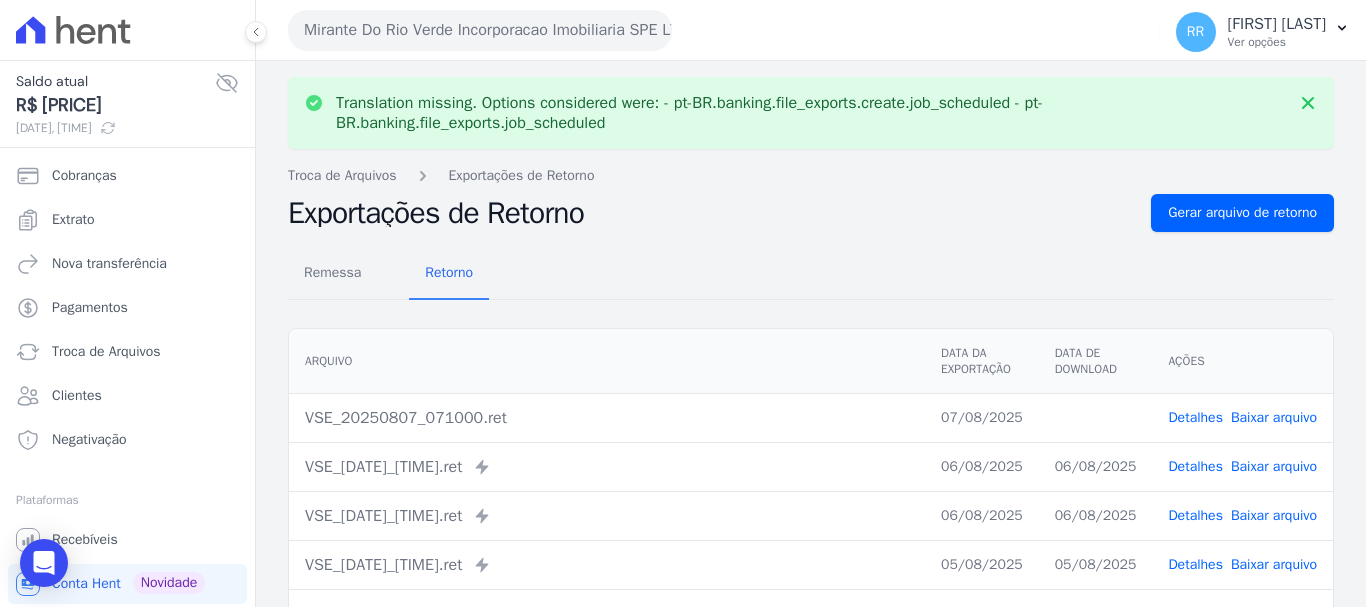 click on "Mirante Do Rio Verde Incorporacao Imobiliaria SPE LTDA" at bounding box center (480, 30) 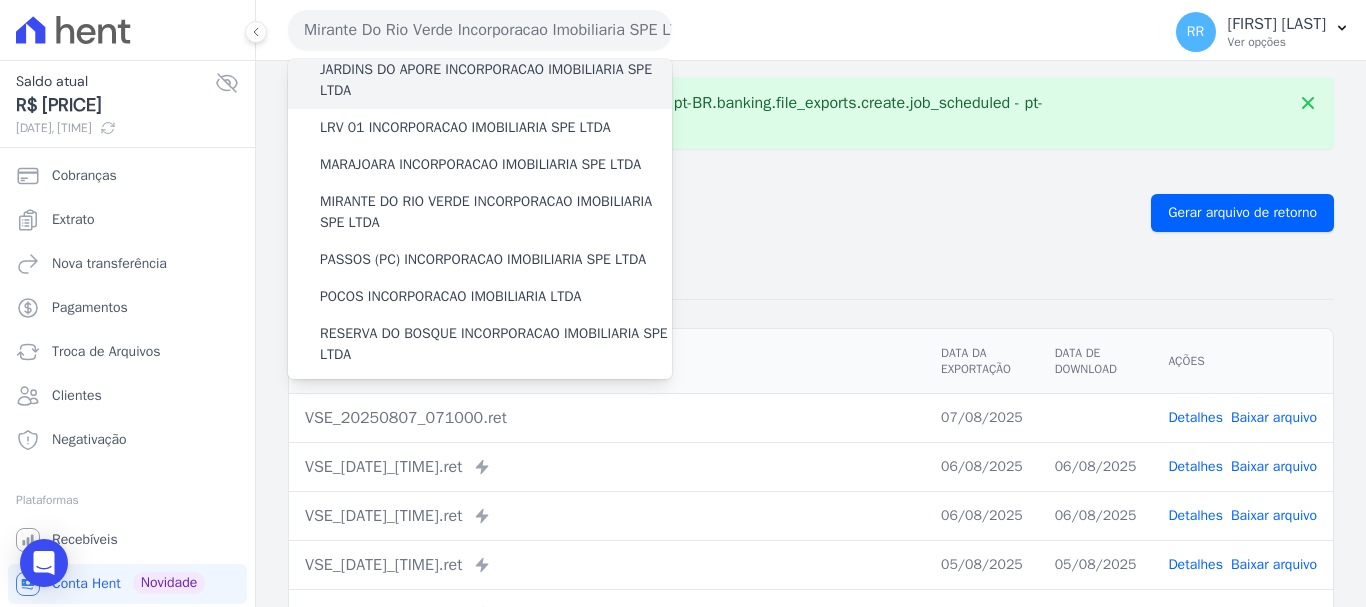 scroll, scrollTop: 500, scrollLeft: 0, axis: vertical 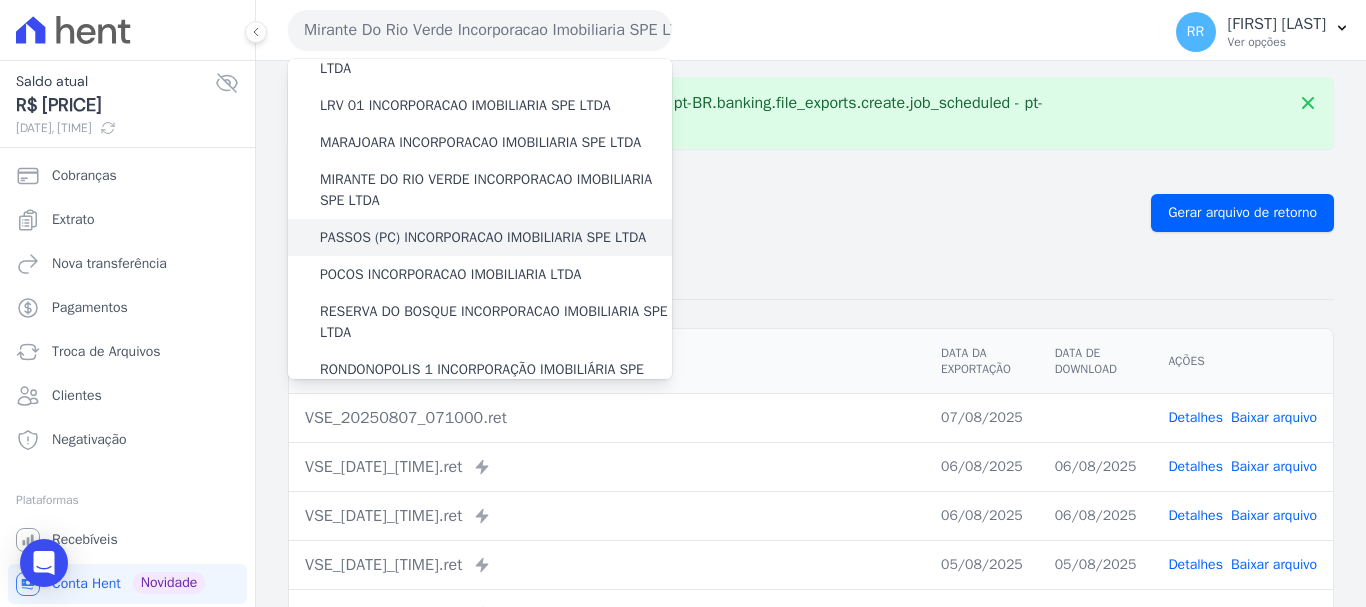 click on "PASSOS (PC) INCORPORACAO IMOBILIARIA SPE LTDA" at bounding box center (480, 237) 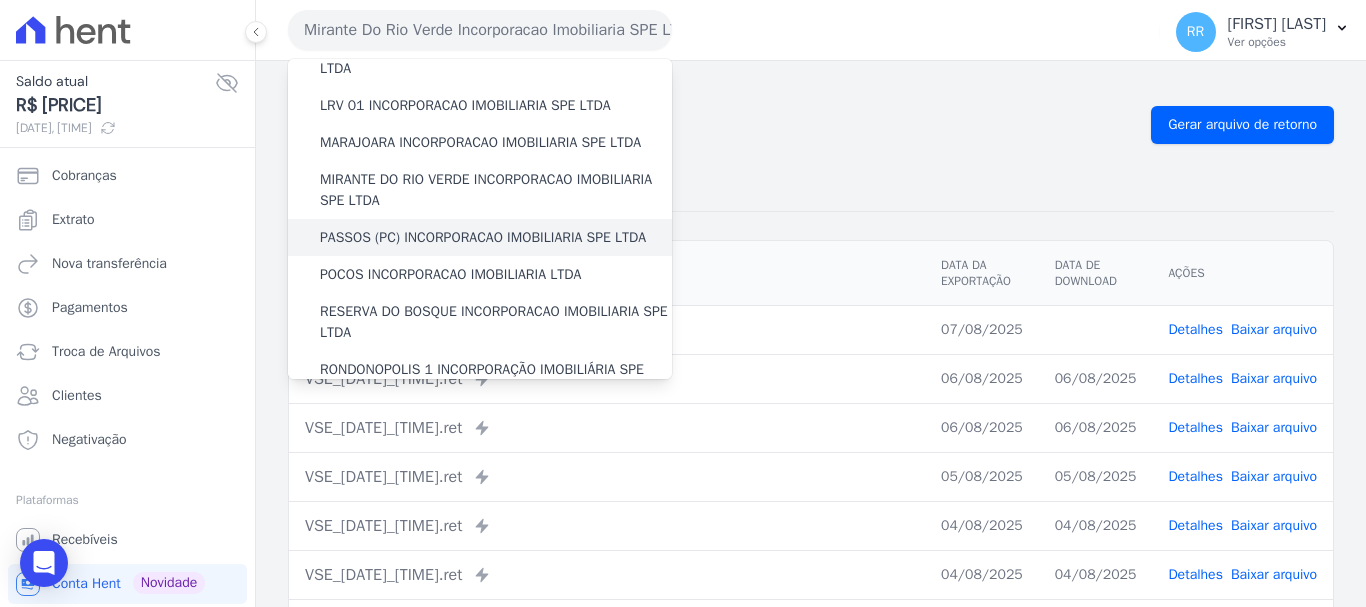 click on "PASSOS (PC) INCORPORACAO IMOBILIARIA SPE LTDA" at bounding box center (483, 237) 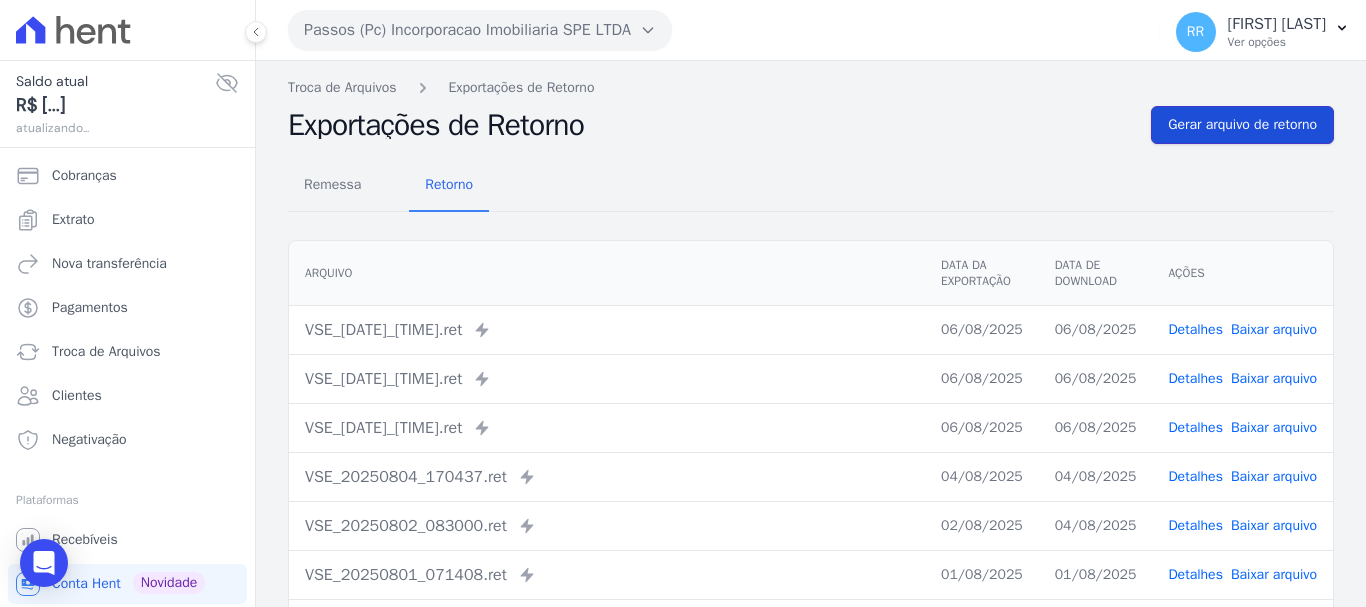 click on "Gerar arquivo de retorno" at bounding box center [1242, 125] 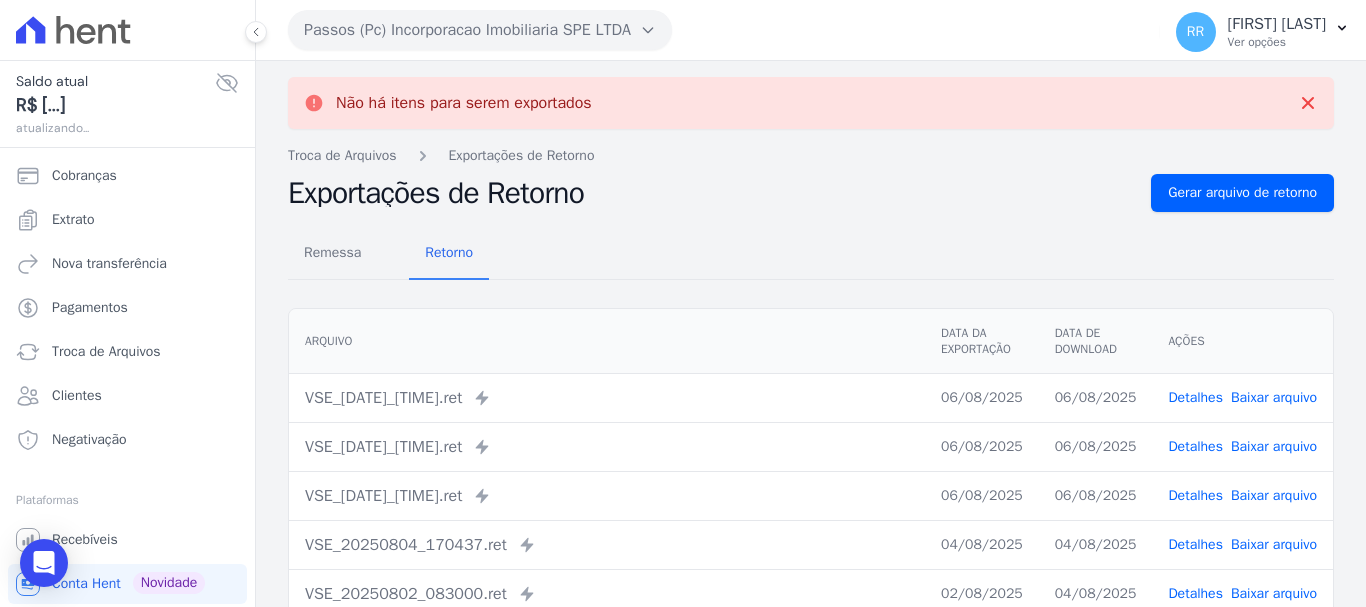 click on "Passos (Pc) Incorporacao Imobiliaria SPE LTDA" at bounding box center [480, 30] 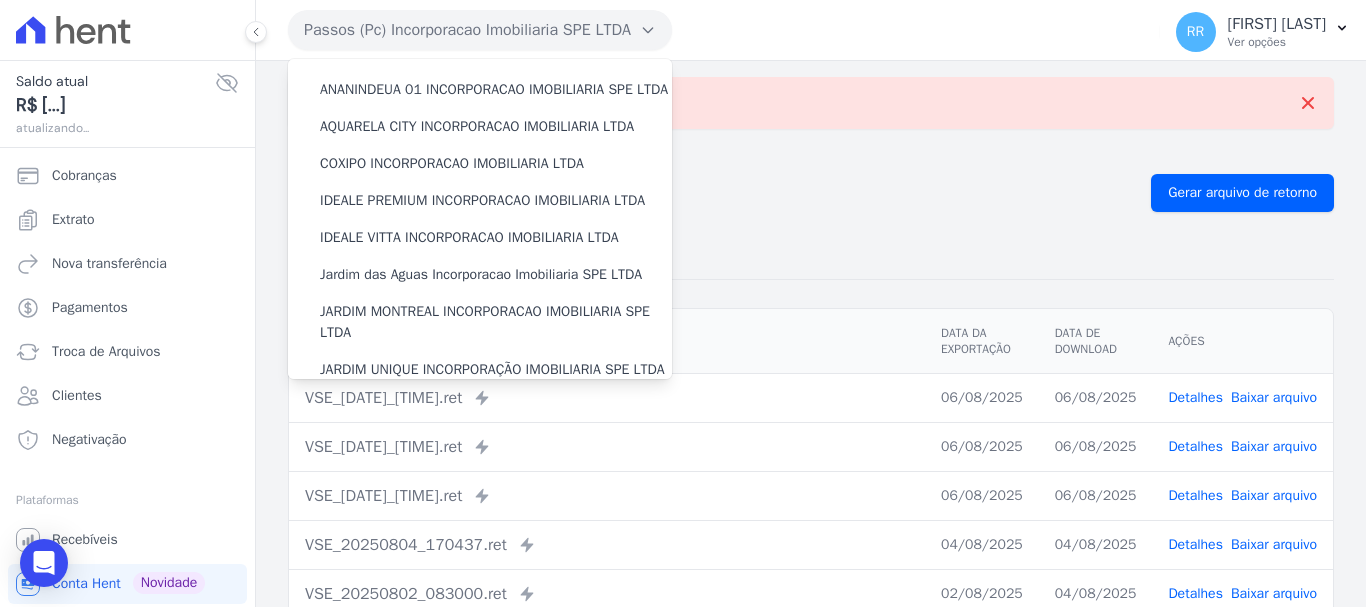 scroll, scrollTop: 500, scrollLeft: 0, axis: vertical 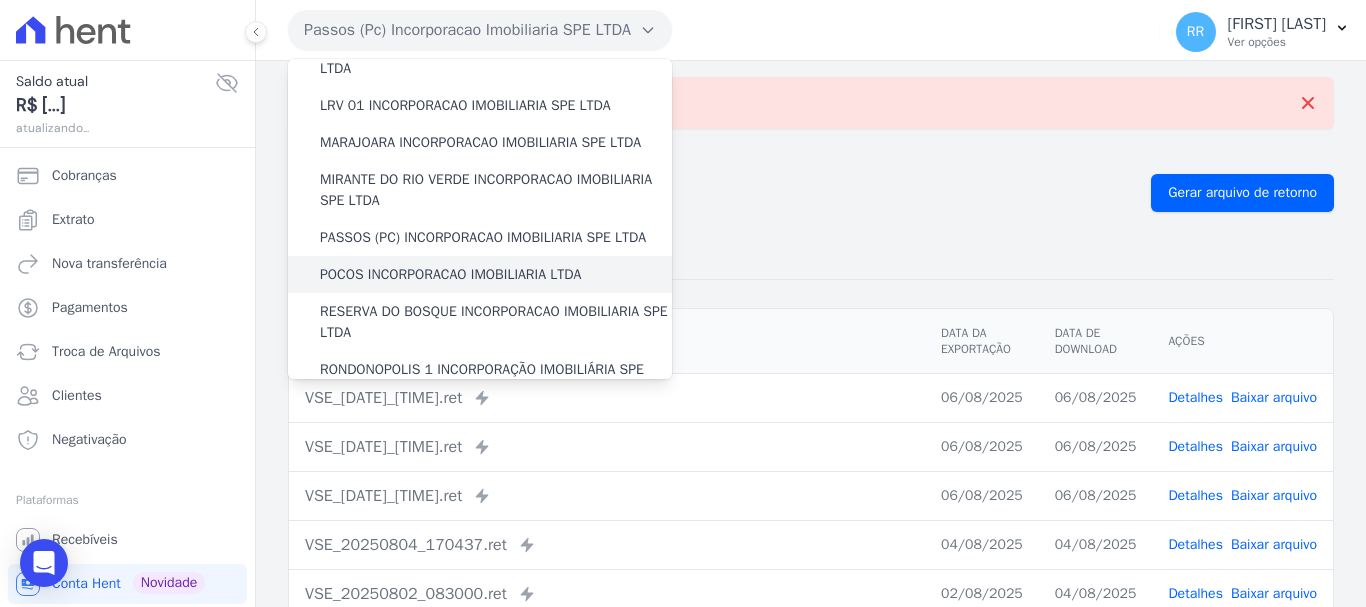 click on "POCOS INCORPORACAO IMOBILIARIA LTDA" at bounding box center [450, 274] 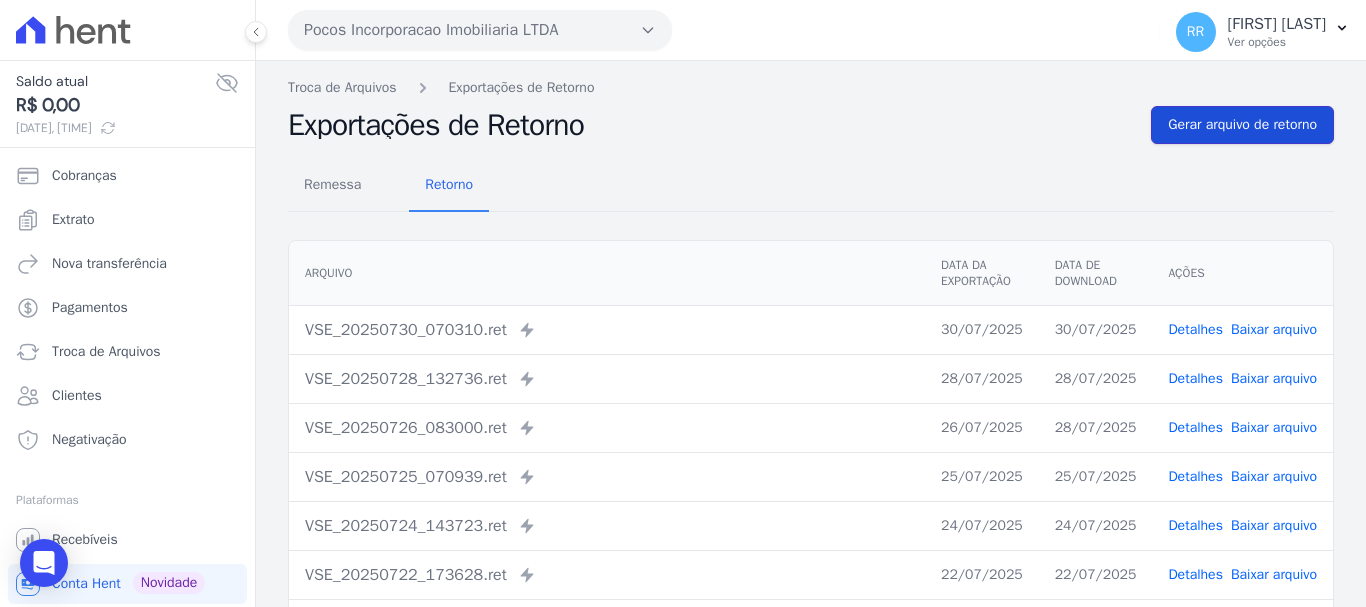 click on "Gerar arquivo de retorno" at bounding box center [1242, 125] 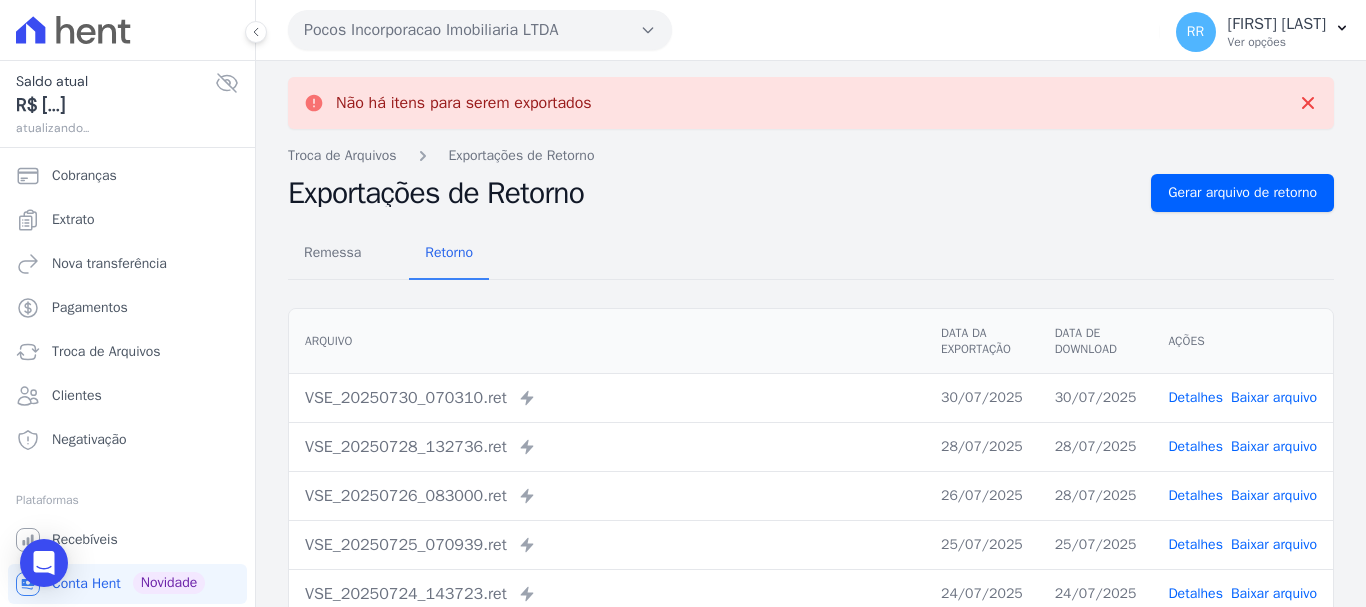 click on "Pocos Incorporacao Imobiliaria LTDA
Via Sul Engenharia
AGUAS DE GUANABARA INCORPORACAO IMOBILIARIA SPE LTDA
AGUAS DO ALVORADA INCORPORACAO IMOBILIARIA SPE LTDA
ANANINDEUA 01 INCORPORACAO IMOBILIARIA SPE LTDA
AQUARELA CITY INCORPORACAO IMOBILIARIA LTDA" at bounding box center (720, 30) 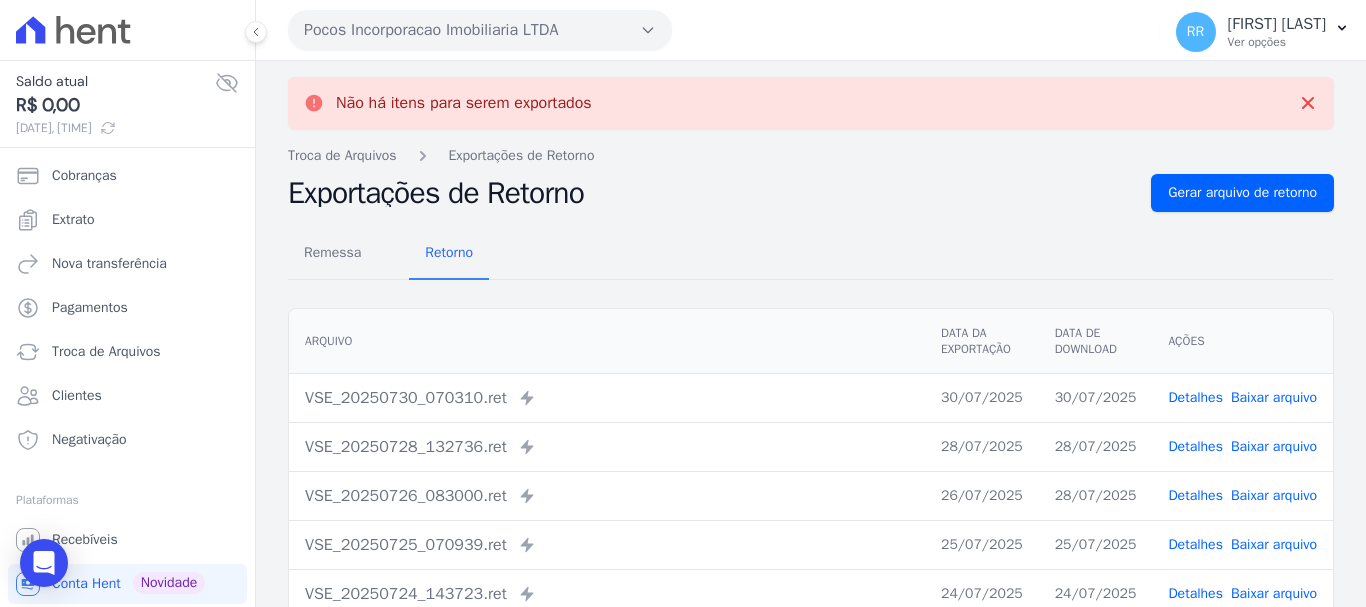 click on "Pocos Incorporacao Imobiliaria LTDA" at bounding box center [480, 30] 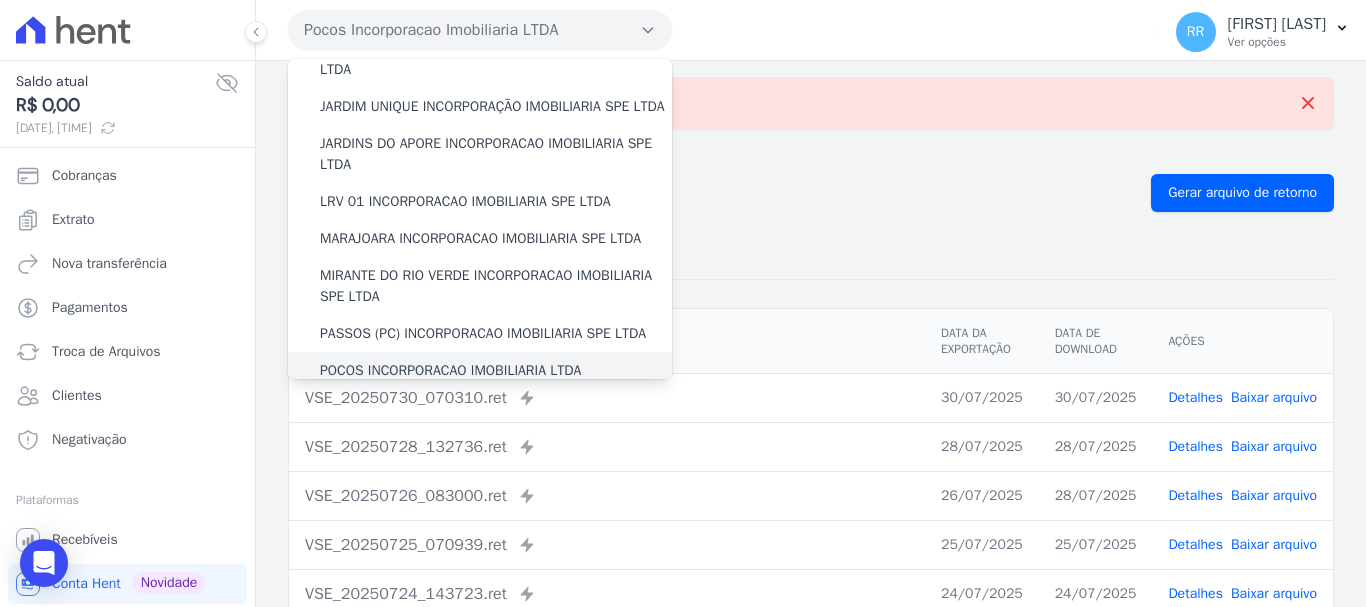 scroll, scrollTop: 600, scrollLeft: 0, axis: vertical 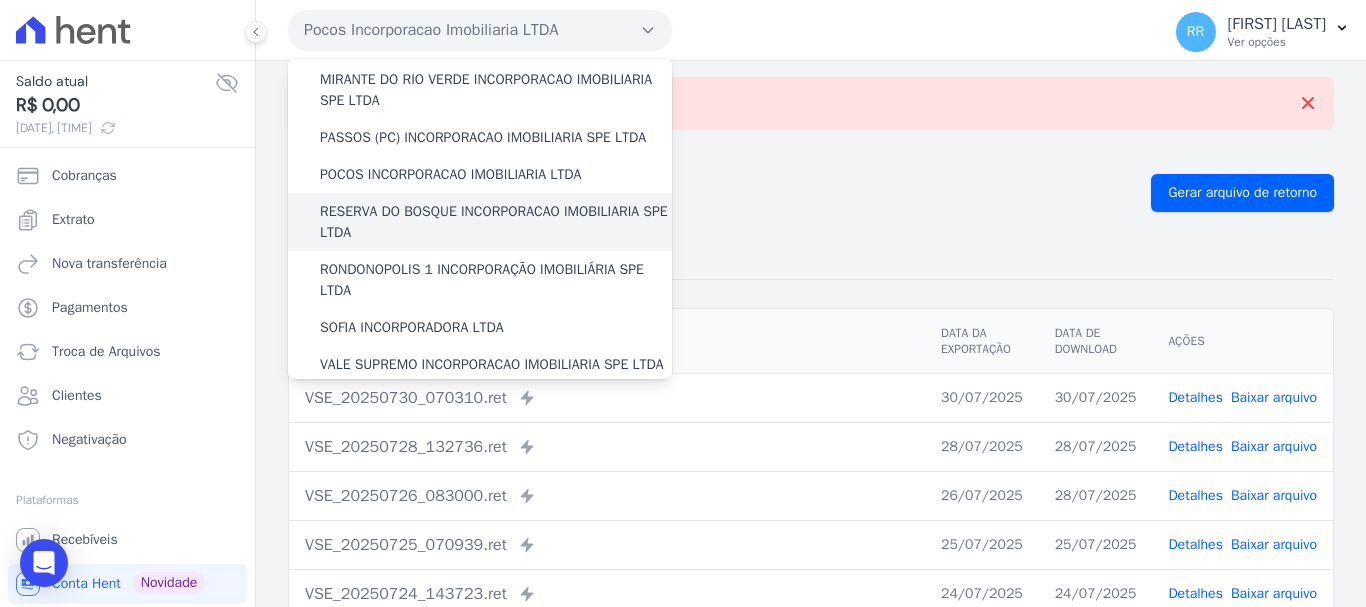 click on "RESERVA DO BOSQUE INCORPORACAO IMOBILIARIA SPE LTDA" at bounding box center (496, 222) 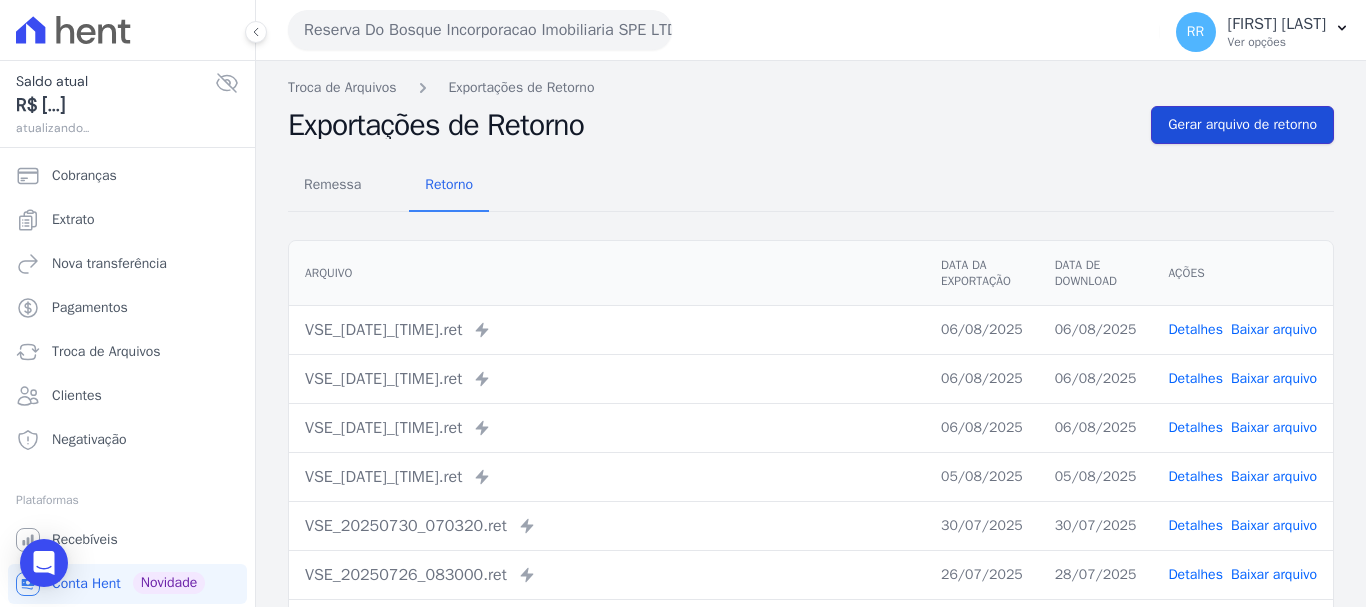 click on "Gerar arquivo de retorno" at bounding box center [1242, 125] 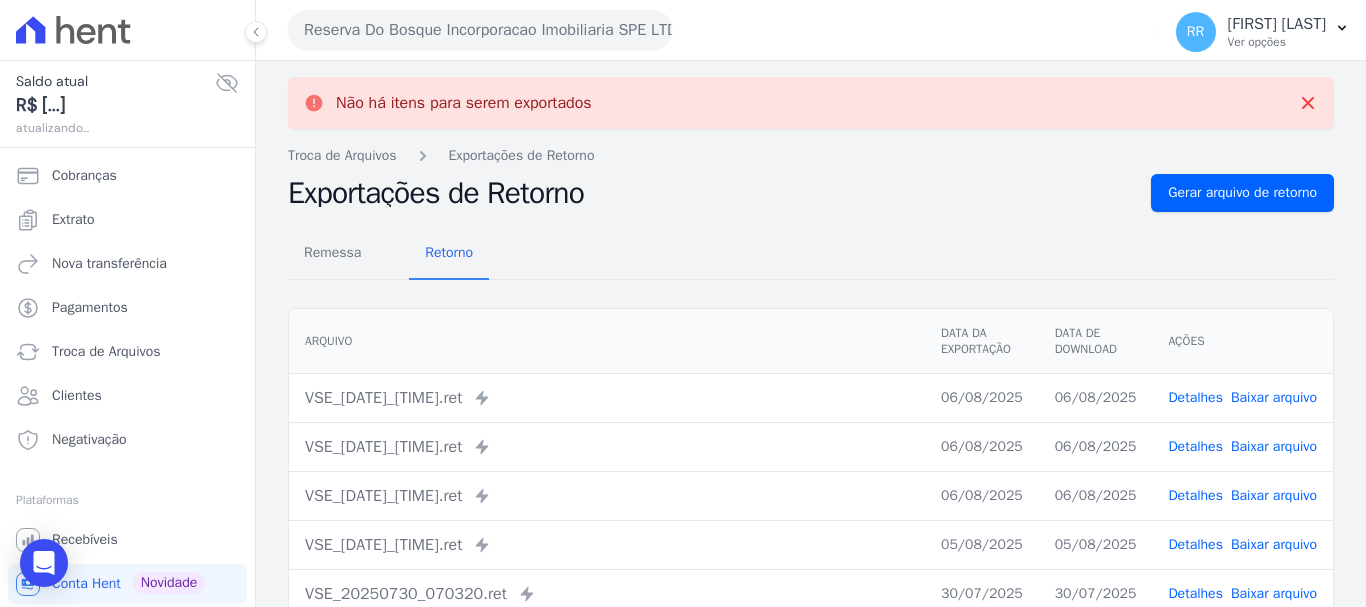 click on "Reserva Do Bosque Incorporacao Imobiliaria SPE LTDA" at bounding box center (480, 30) 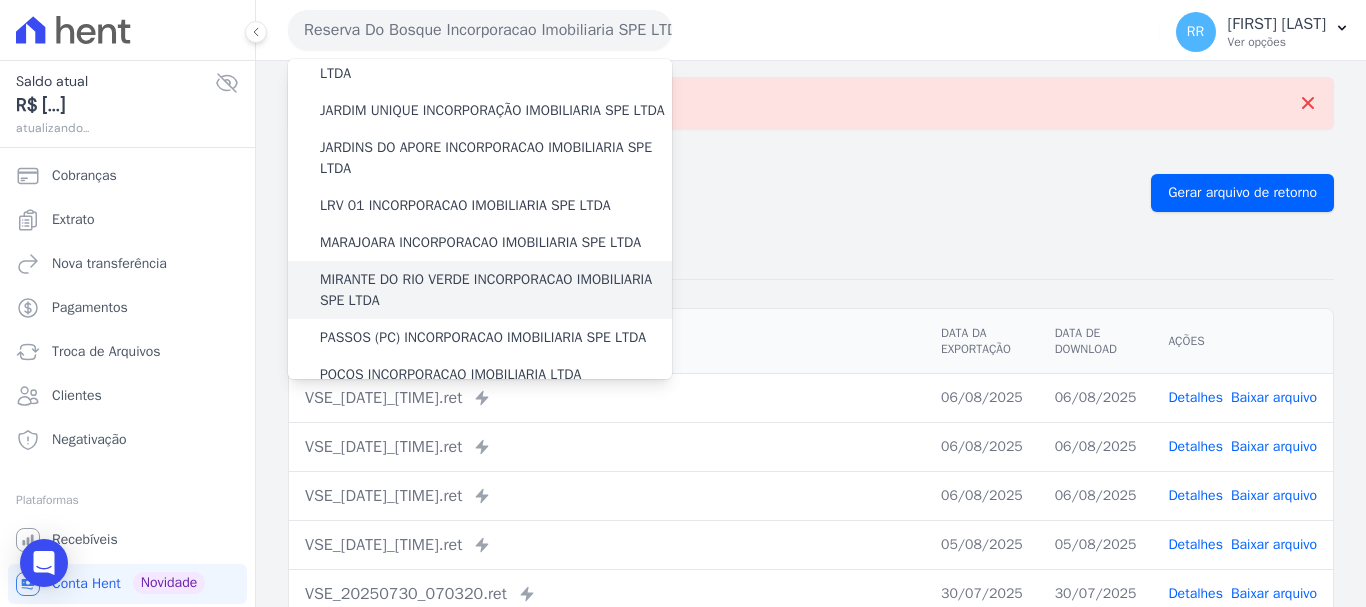 scroll, scrollTop: 600, scrollLeft: 0, axis: vertical 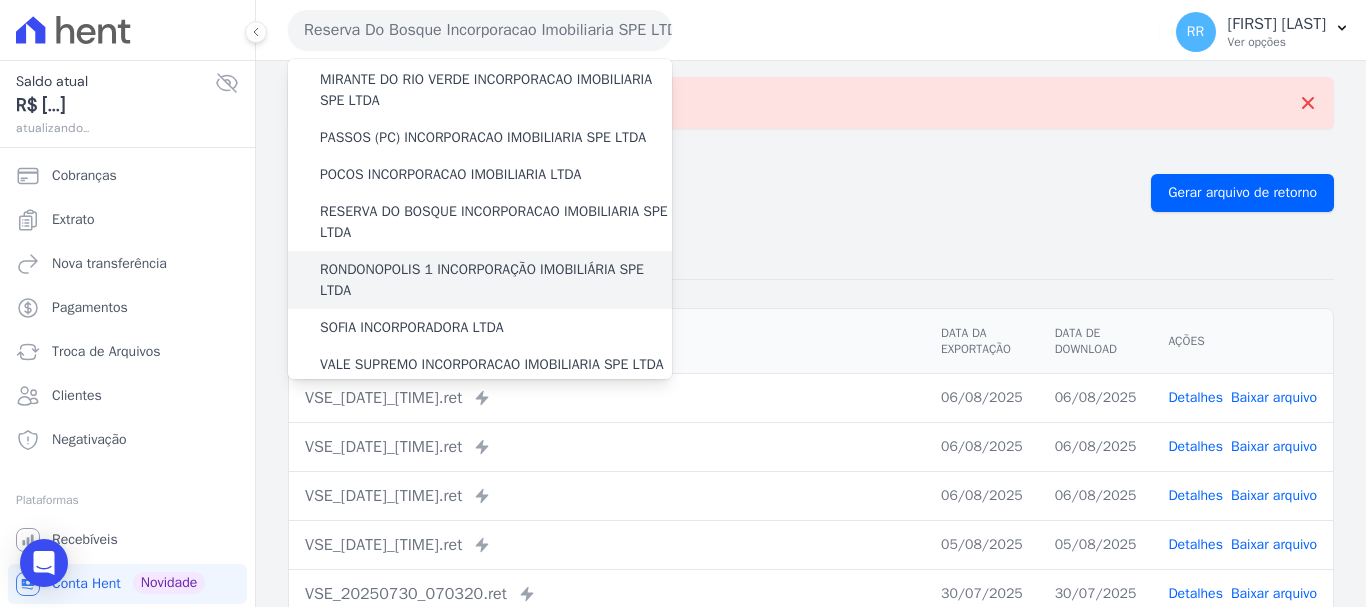 click on "RONDONOPOLIS 1 INCORPORAÇÃO IMOBILIÁRIA SPE LTDA" at bounding box center [496, 280] 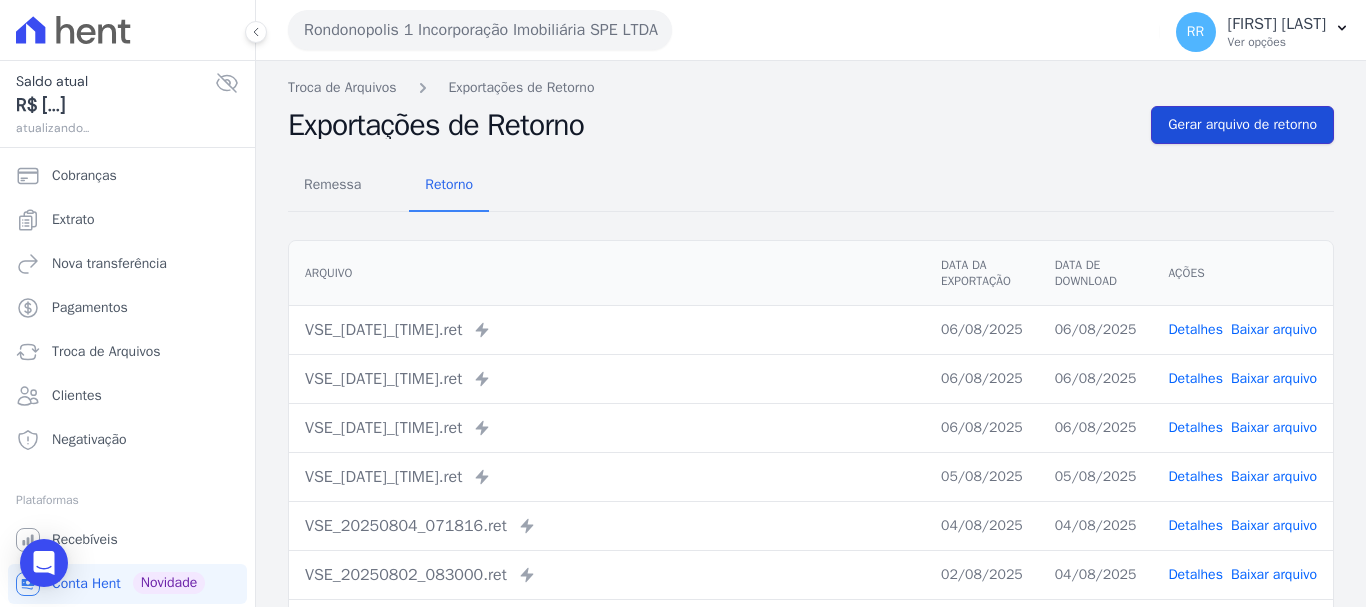 click on "Gerar arquivo de retorno" at bounding box center [1242, 125] 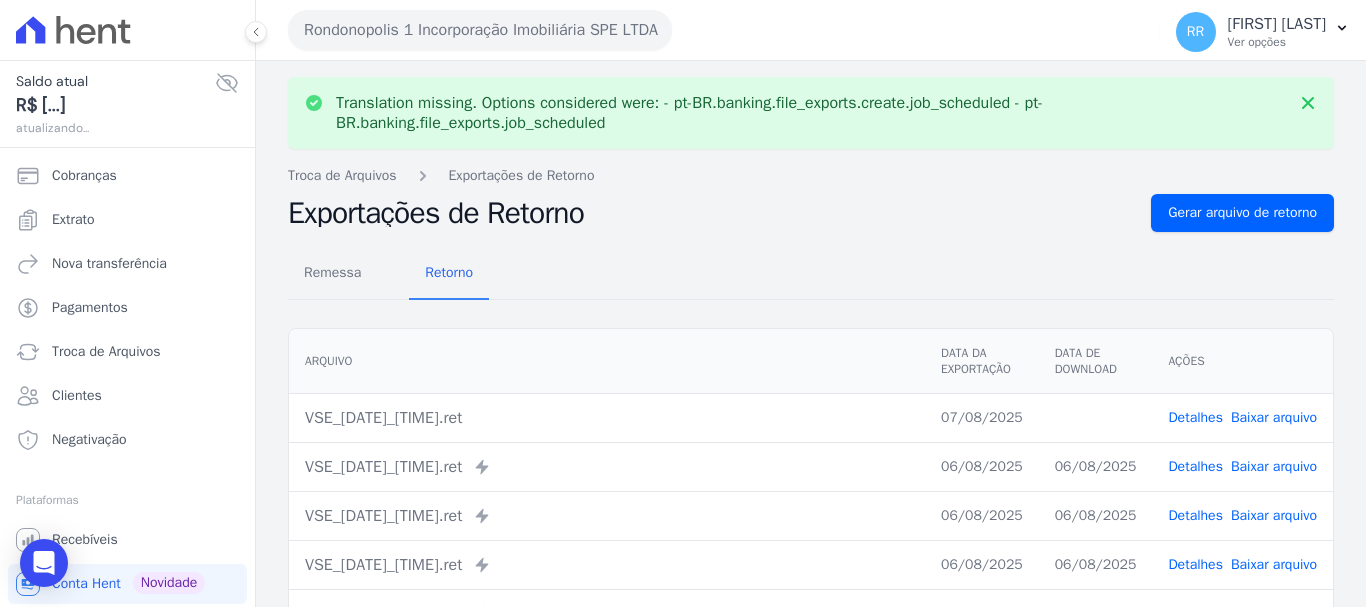 click on "Baixar arquivo" at bounding box center (1274, 417) 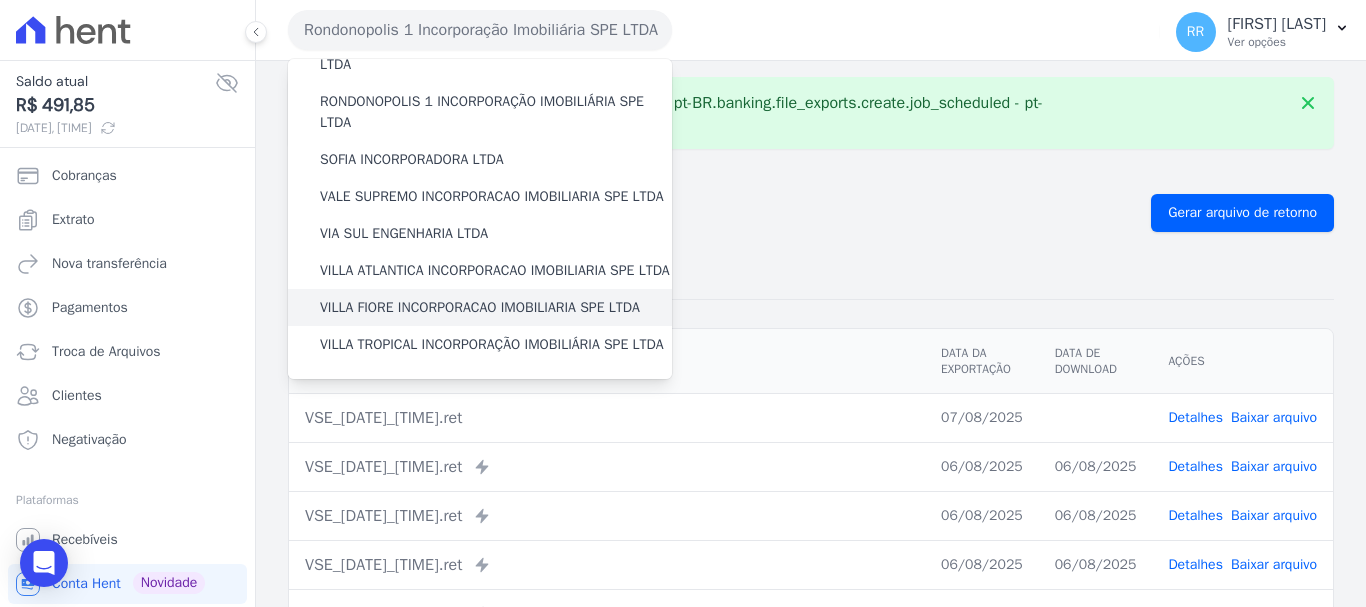 scroll, scrollTop: 873, scrollLeft: 0, axis: vertical 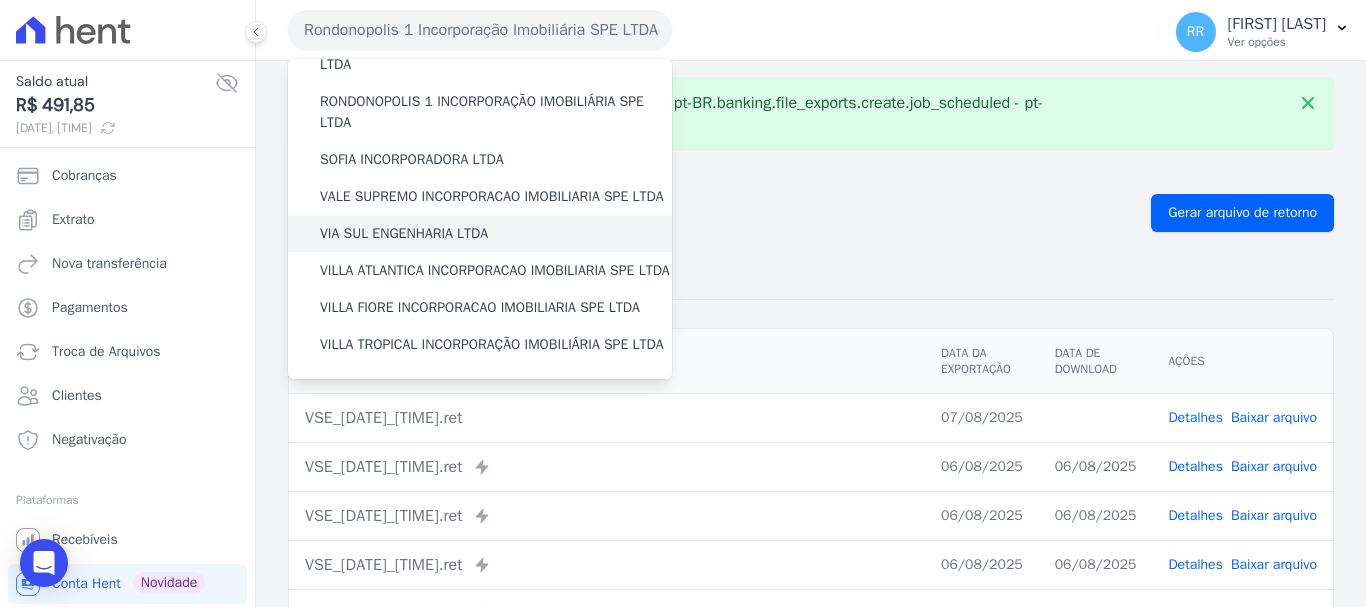 click on "VIA SUL ENGENHARIA LTDA" at bounding box center (404, 233) 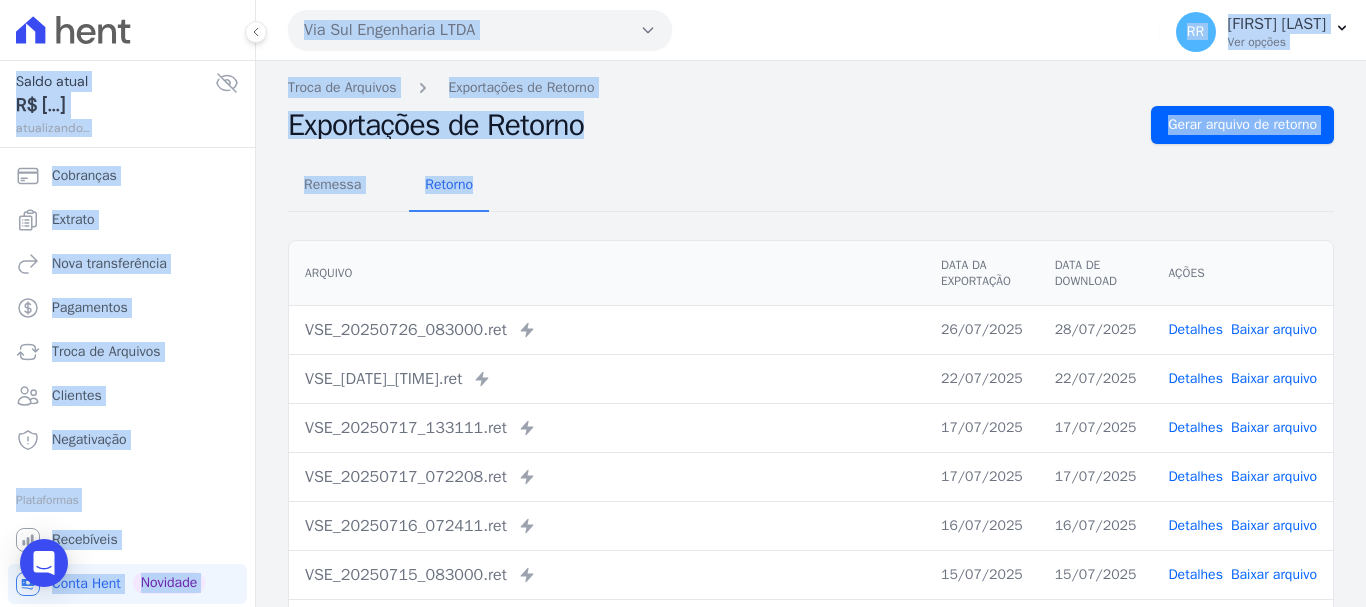 click on "Remessa
Retorno" at bounding box center [811, 186] 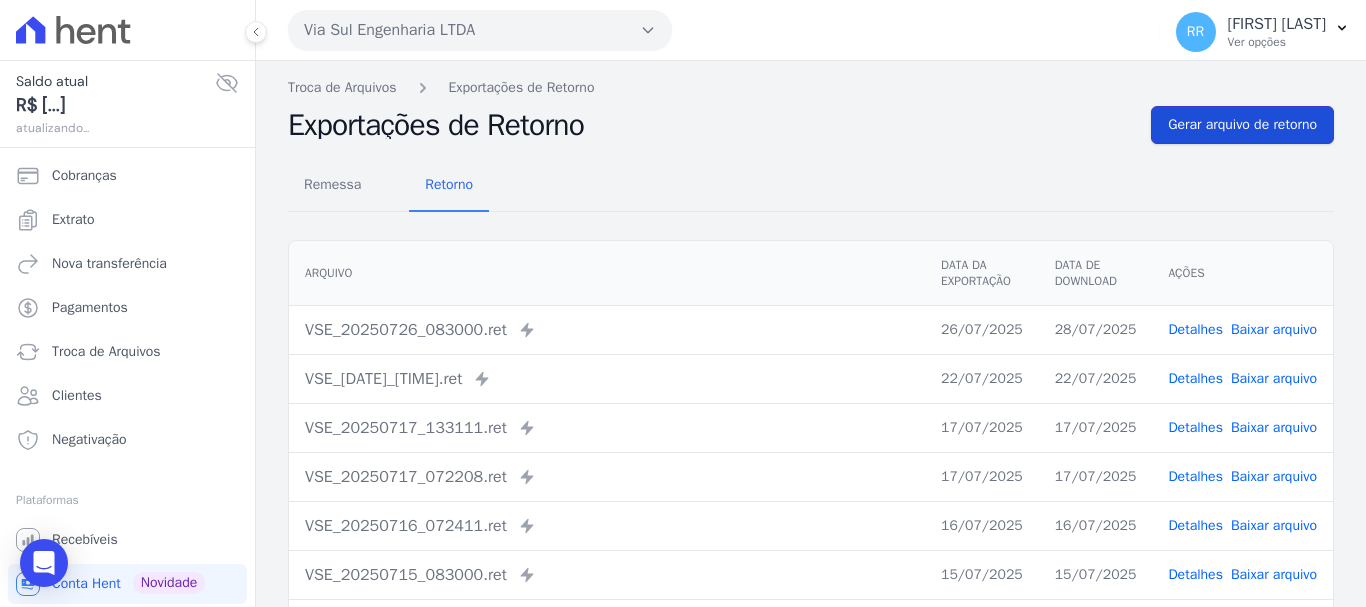 click on "Gerar arquivo de retorno" at bounding box center [1242, 125] 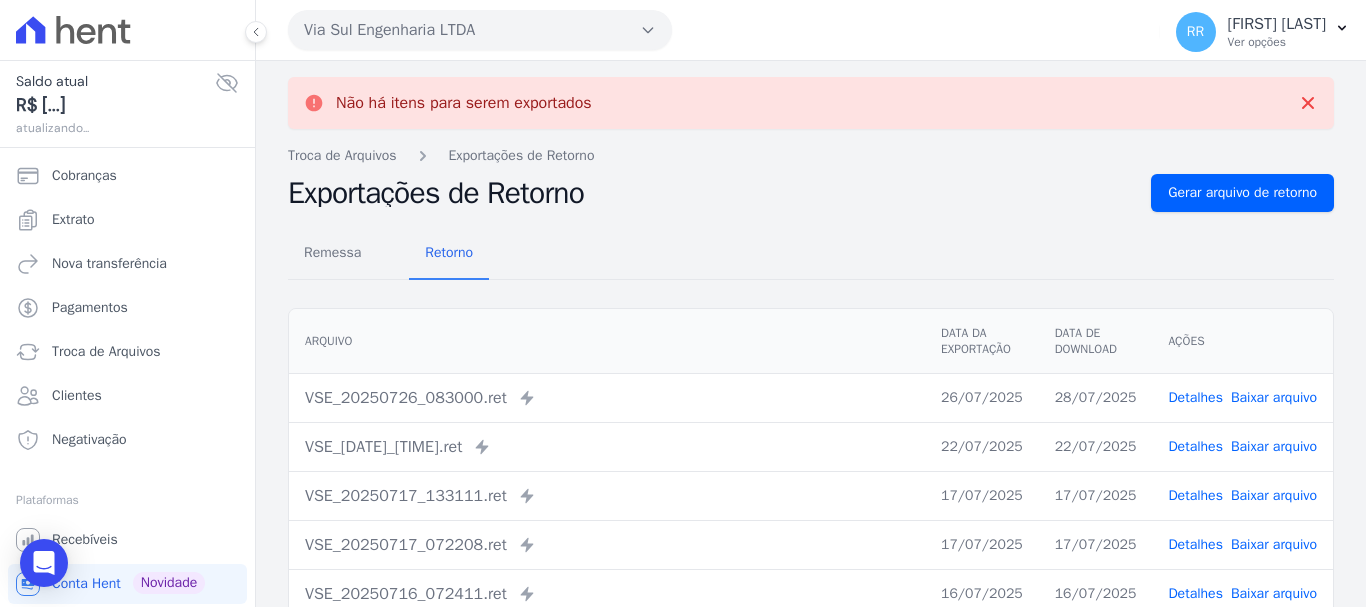 click on "Via Sul Engenharia LTDA" at bounding box center (480, 30) 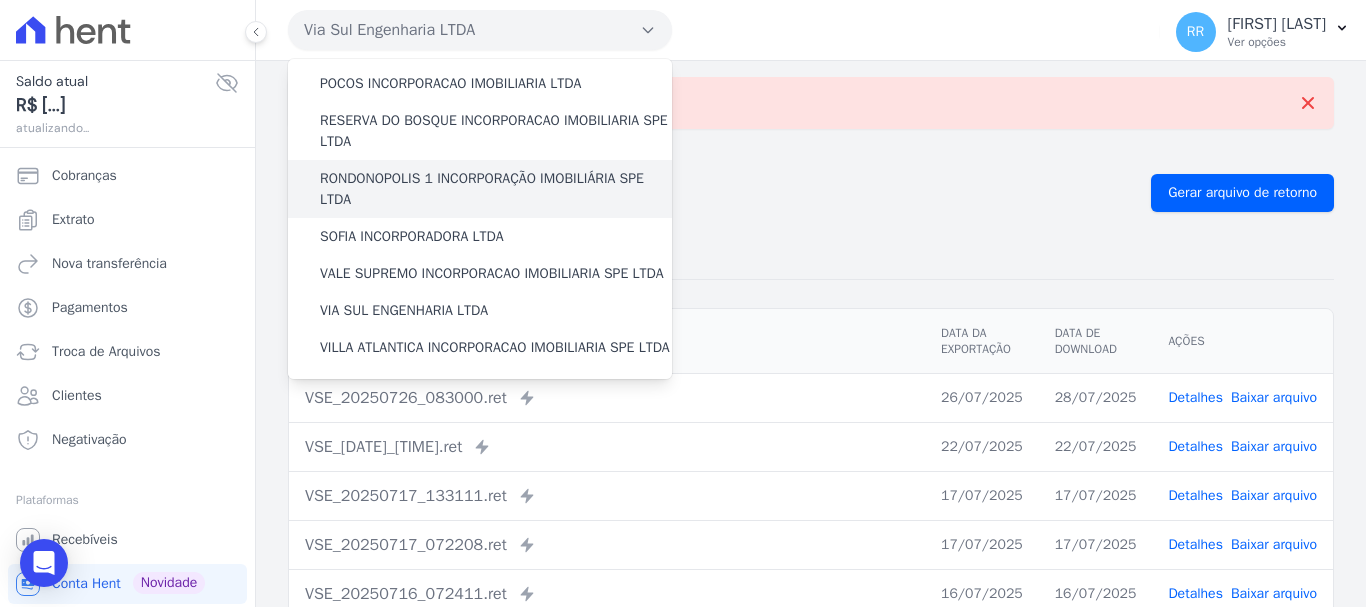 scroll, scrollTop: 800, scrollLeft: 0, axis: vertical 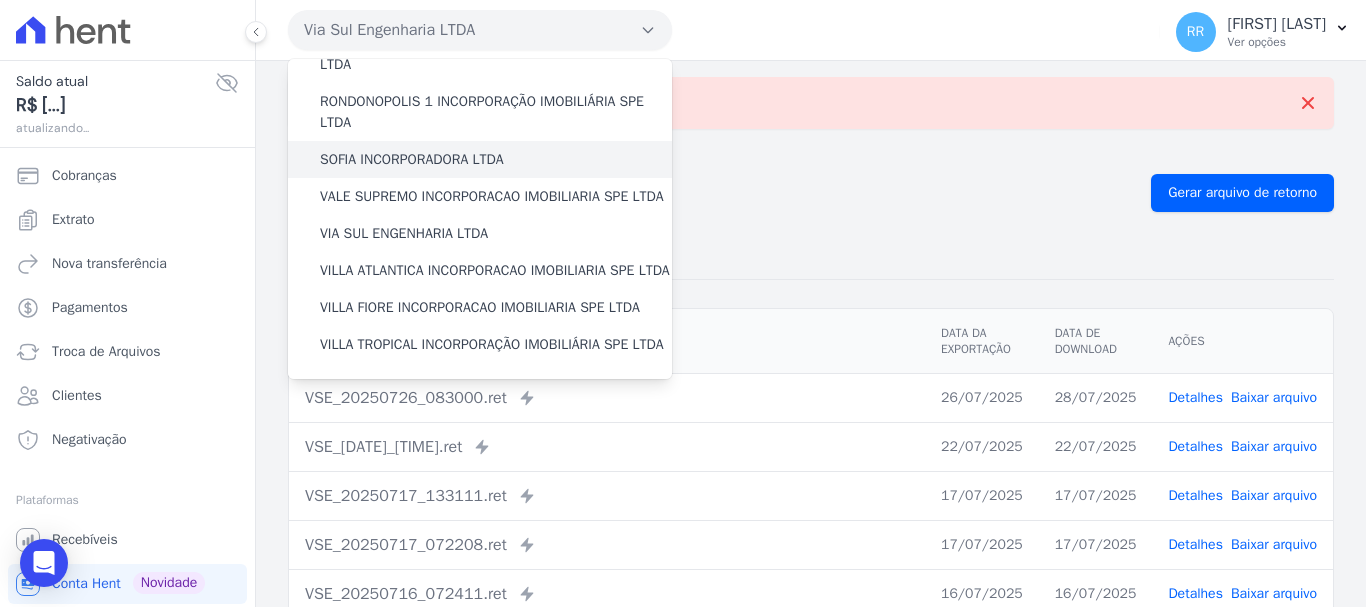 click on "SOFIA INCORPORADORA LTDA" at bounding box center (412, 159) 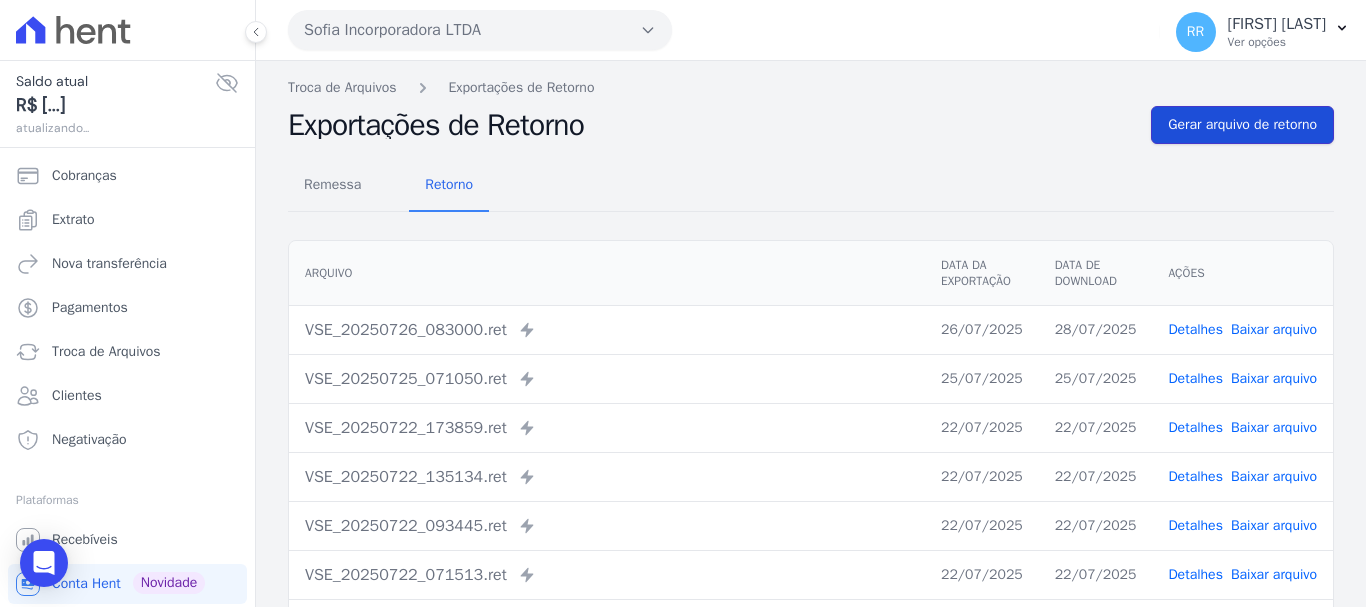 click on "Gerar arquivo de retorno" at bounding box center (1242, 125) 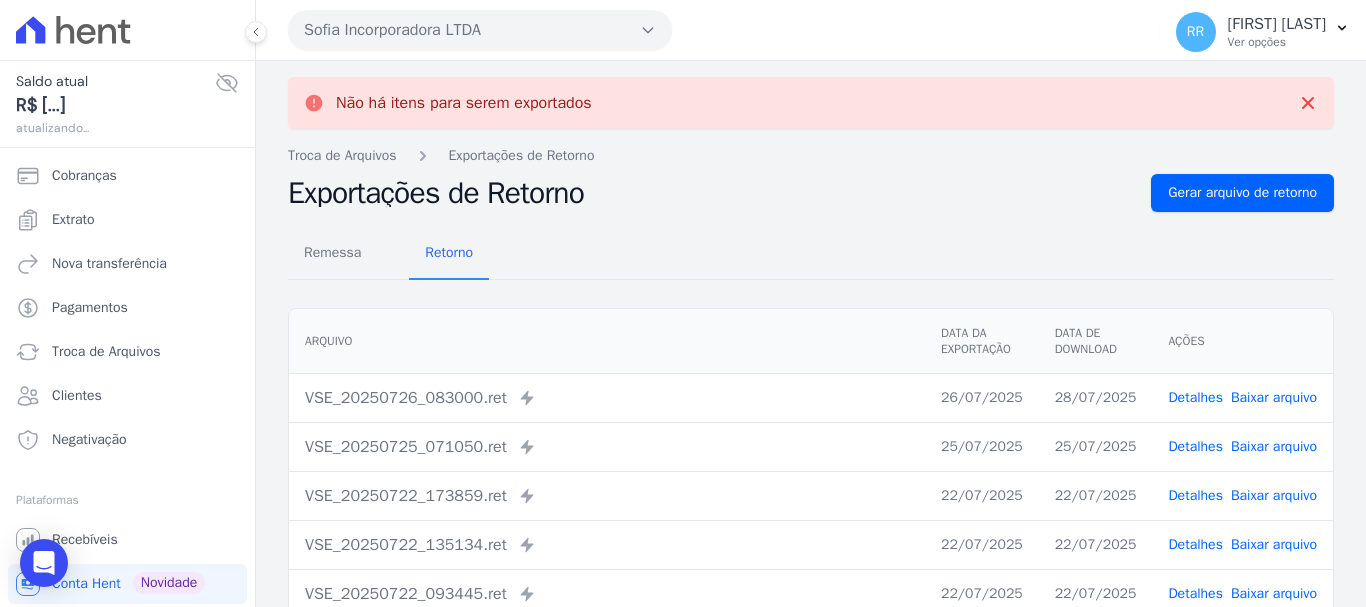 click on "Sofia Incorporadora LTDA" at bounding box center [480, 30] 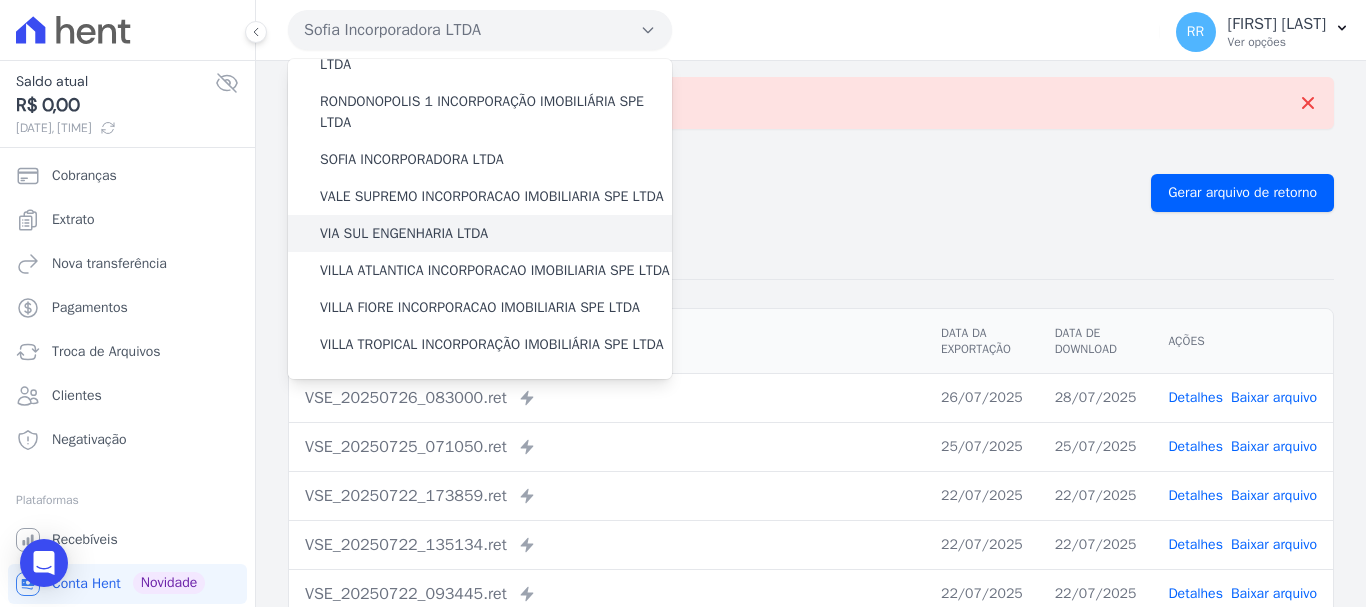 scroll, scrollTop: 873, scrollLeft: 0, axis: vertical 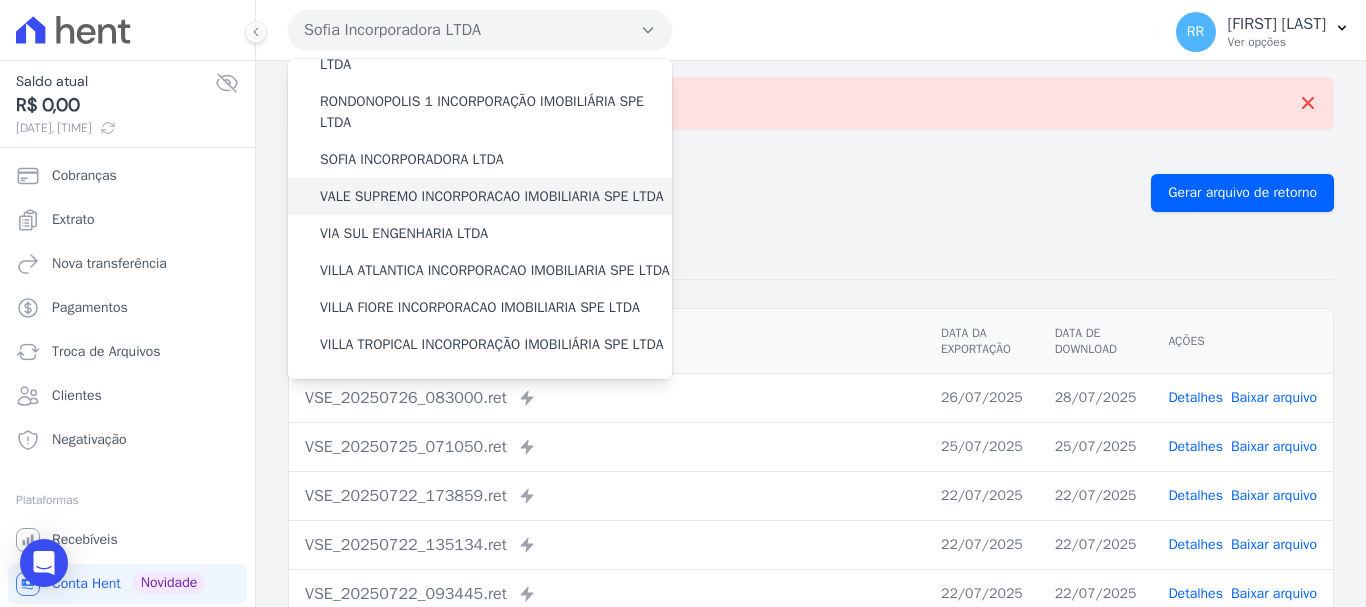 click on "VALE SUPREMO INCORPORACAO IMOBILIARIA SPE LTDA" at bounding box center [492, 196] 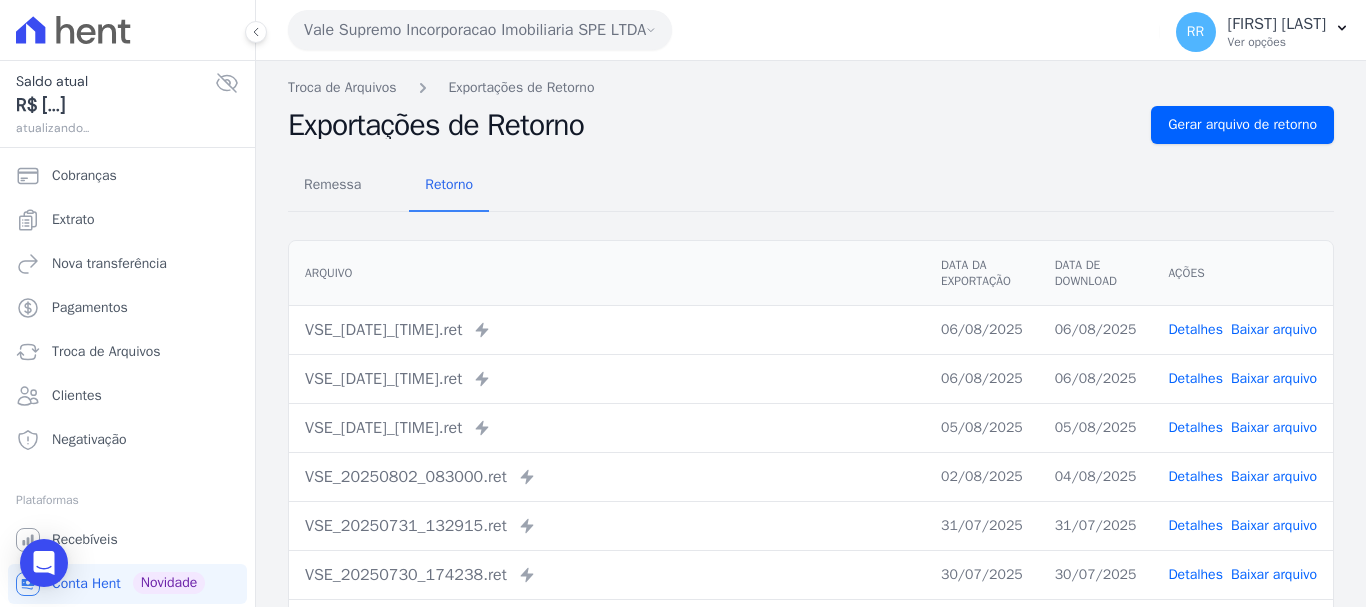 click on "Arquivo
Data da Exportação
Data de Download
Ações
VSE_[DATE]_[TIME].ret" at bounding box center (811, 472) 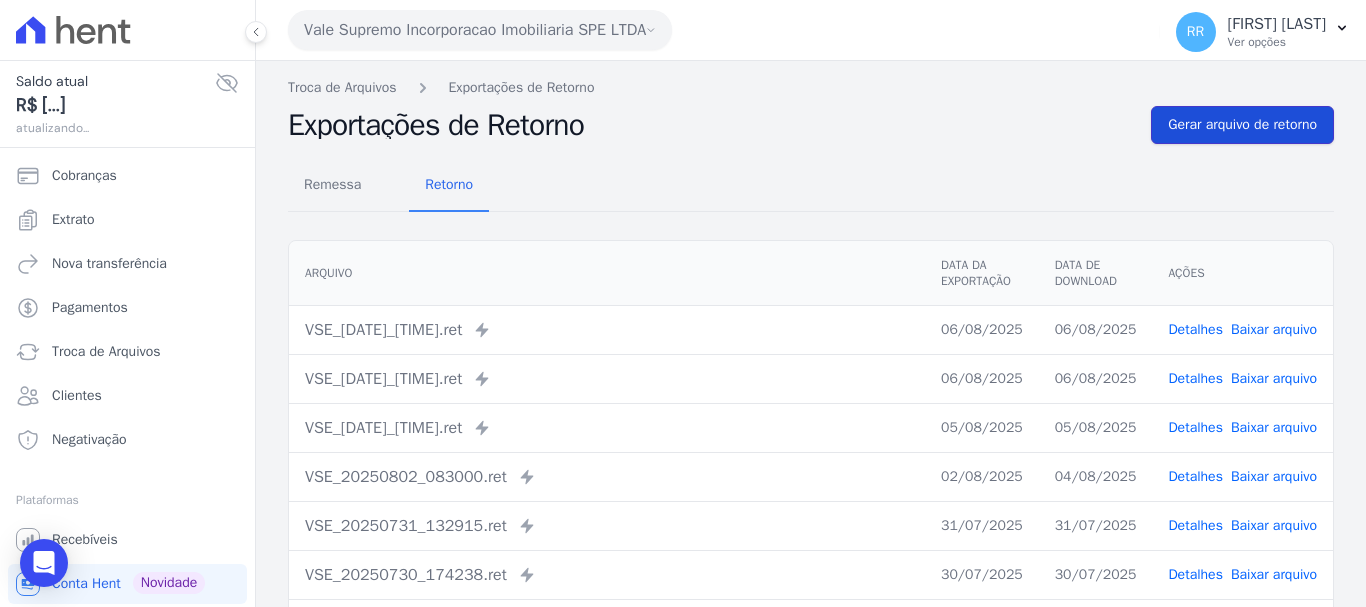 click on "Gerar arquivo de retorno" at bounding box center [1242, 125] 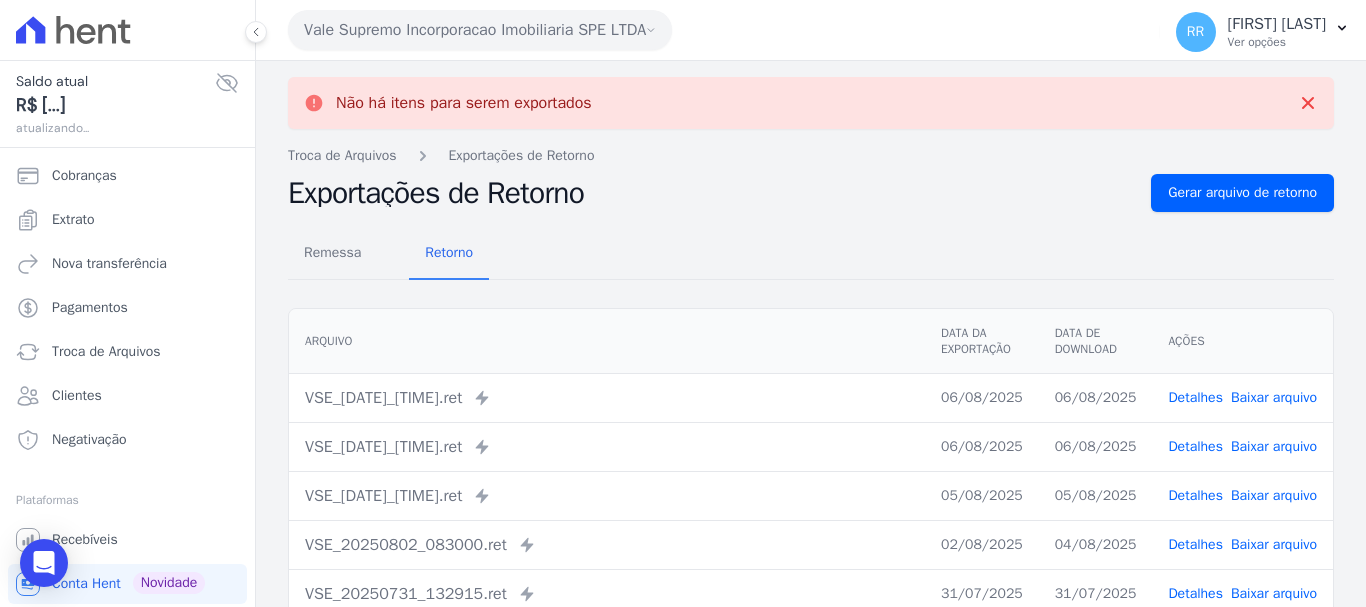 click on "Vale Supremo Incorporacao Imobiliaria SPE LTDA" at bounding box center (480, 30) 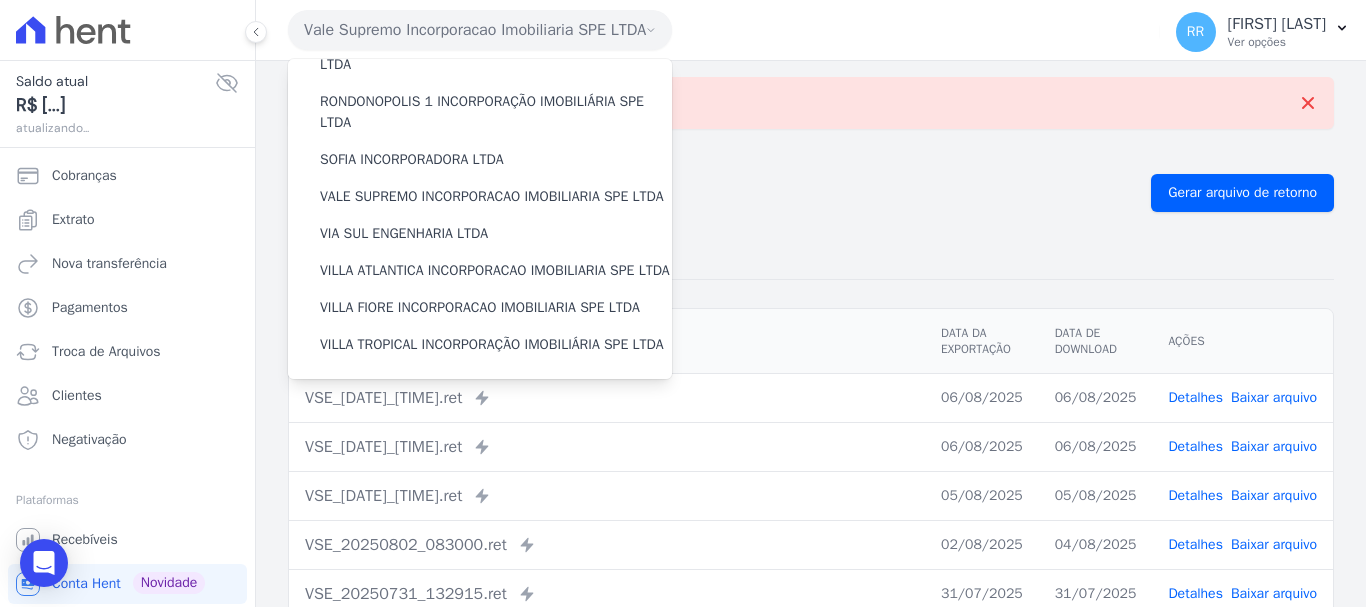 scroll, scrollTop: 873, scrollLeft: 0, axis: vertical 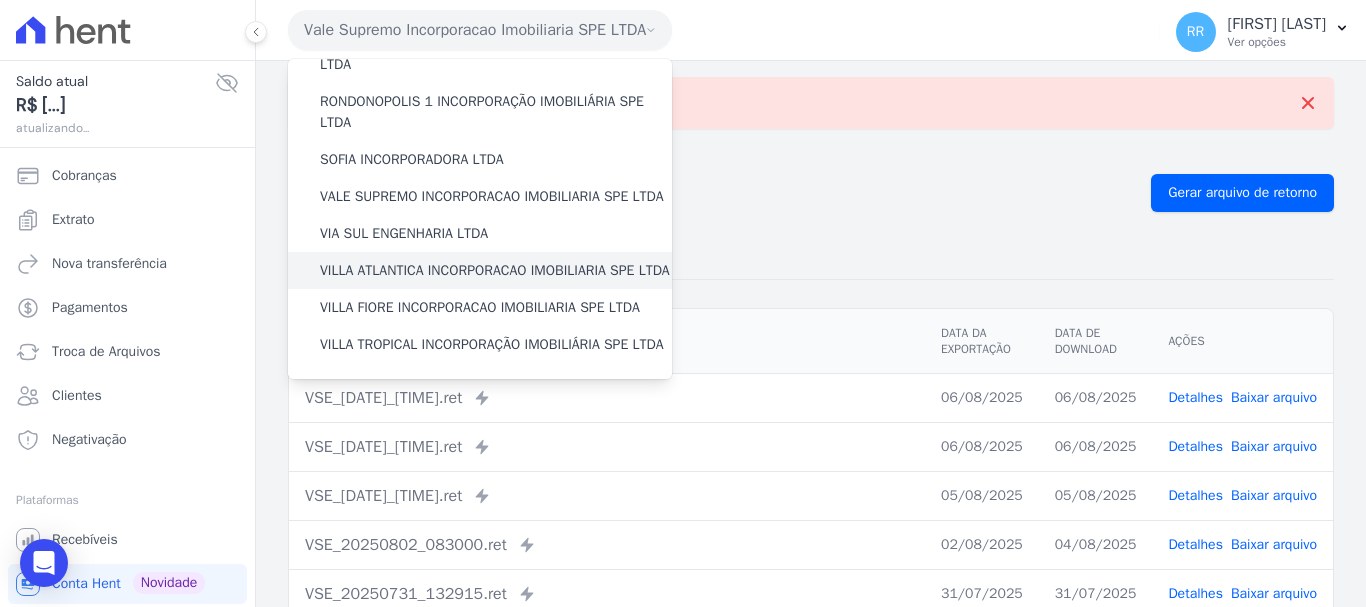 click on "VILLA ATLANTICA INCORPORACAO IMOBILIARIA SPE LTDA" at bounding box center [495, 270] 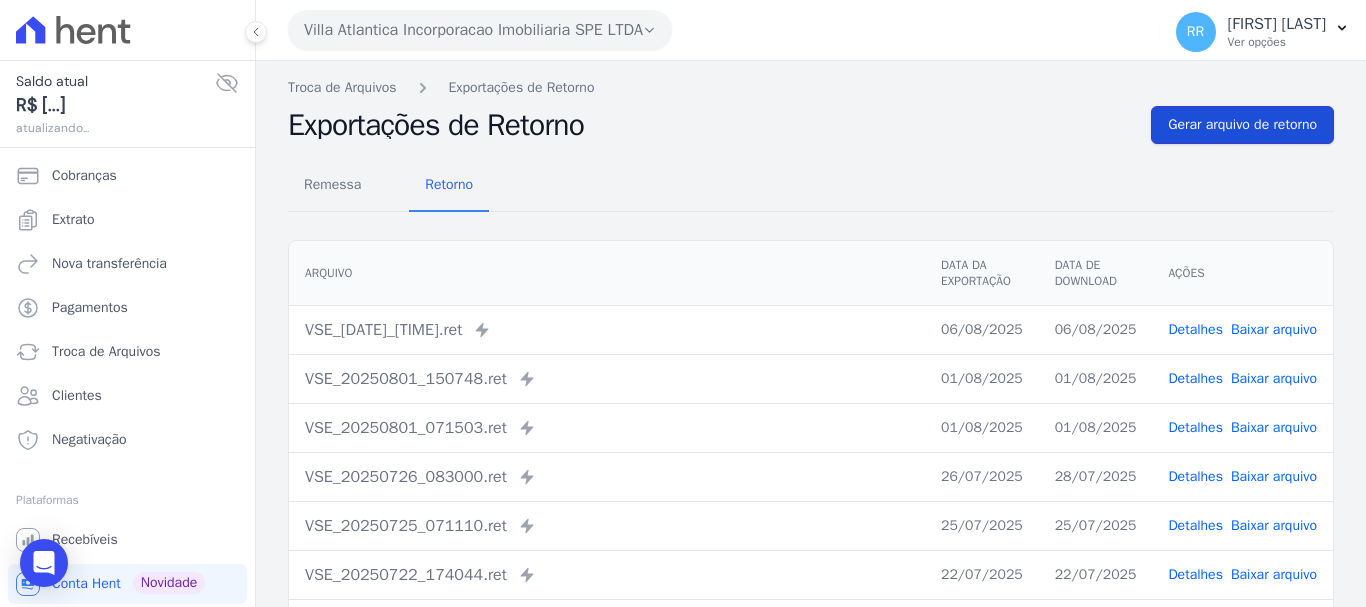 click on "Gerar arquivo de retorno" at bounding box center [1242, 125] 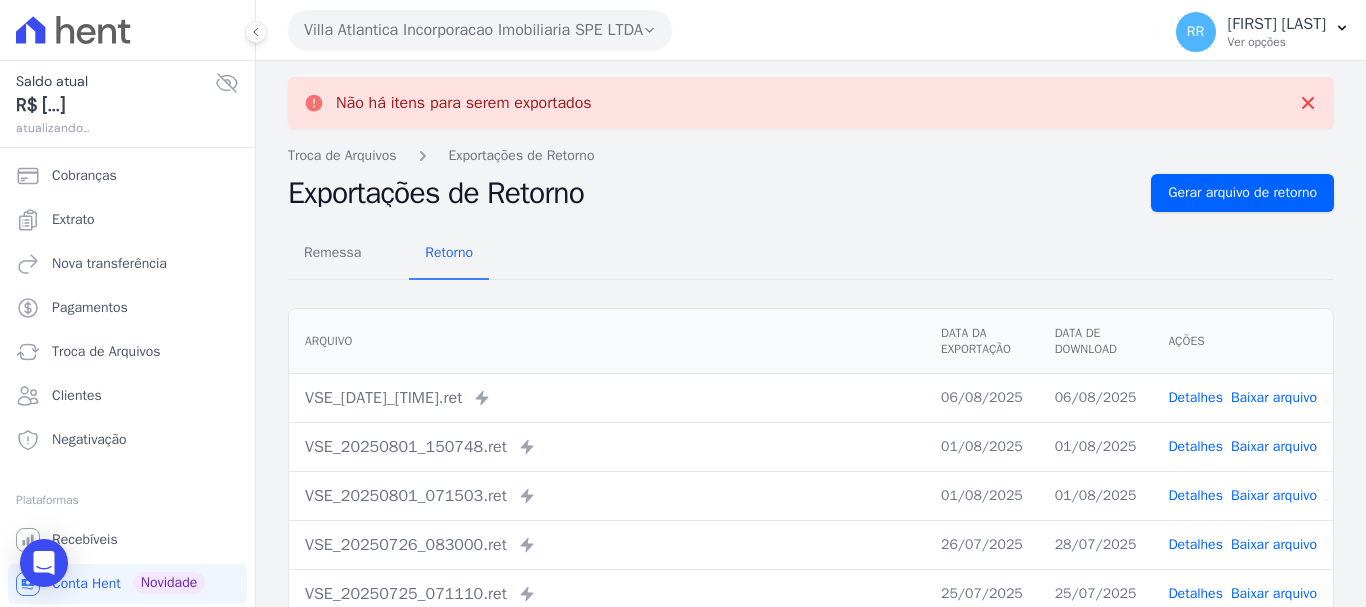 click on "Villa Atlantica Incorporacao Imobiliaria SPE LTDA" at bounding box center [480, 30] 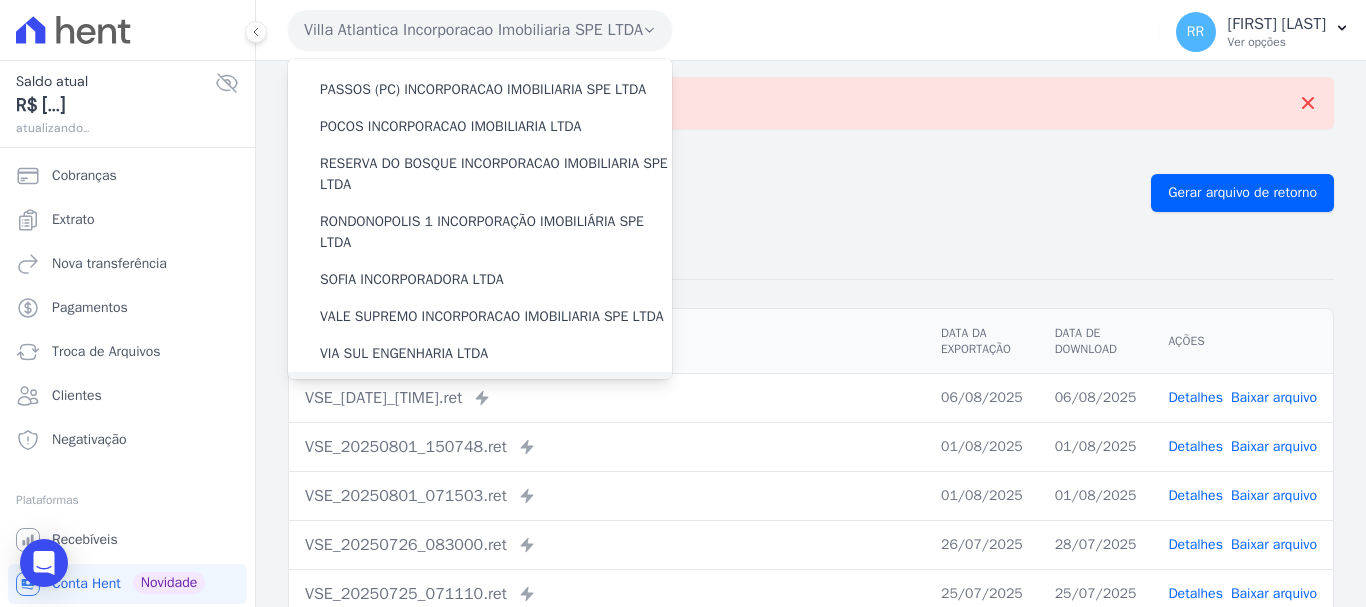 scroll, scrollTop: 873, scrollLeft: 0, axis: vertical 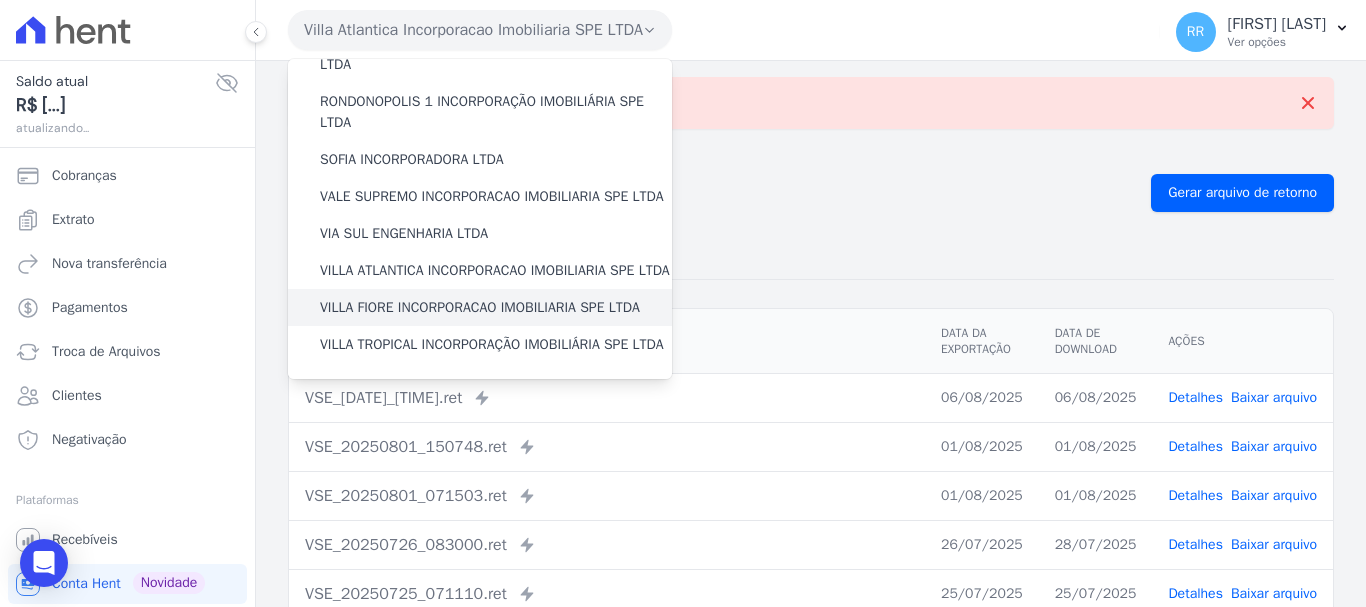 click on "VILLA FIORE INCORPORACAO IMOBILIARIA SPE LTDA" at bounding box center (480, 307) 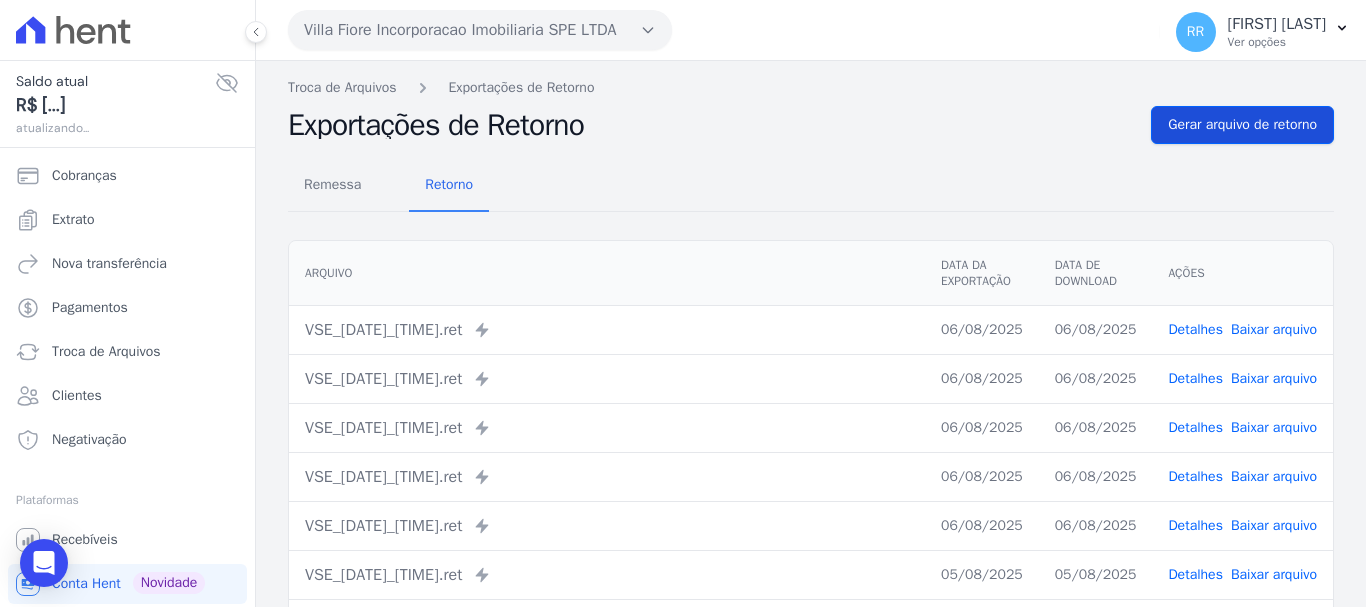 click on "Troca de Arquivos
Exportações de Retorno
Exportações de Retorno
Gerar arquivo de retorno
Remessa
Retorno
Arquivo
Data da Exportação
Data de Download
Ações
VSE_[DATE]_[TIME].ret" at bounding box center [811, 472] 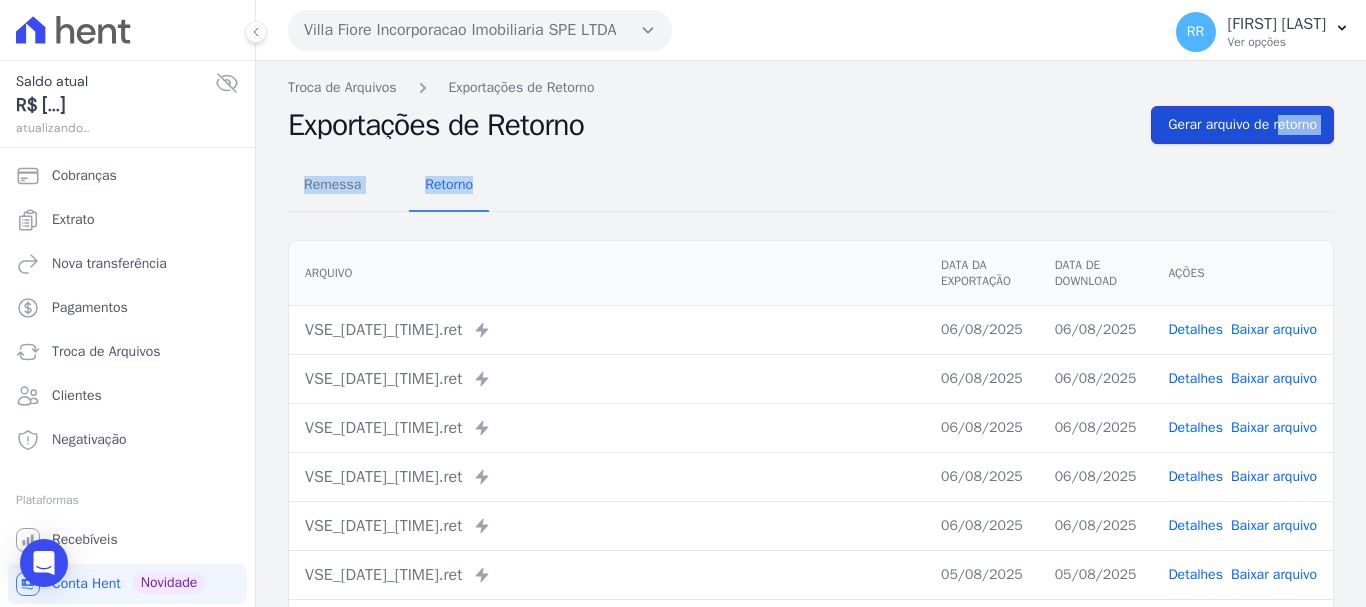 click on "Gerar arquivo de retorno" at bounding box center (1242, 125) 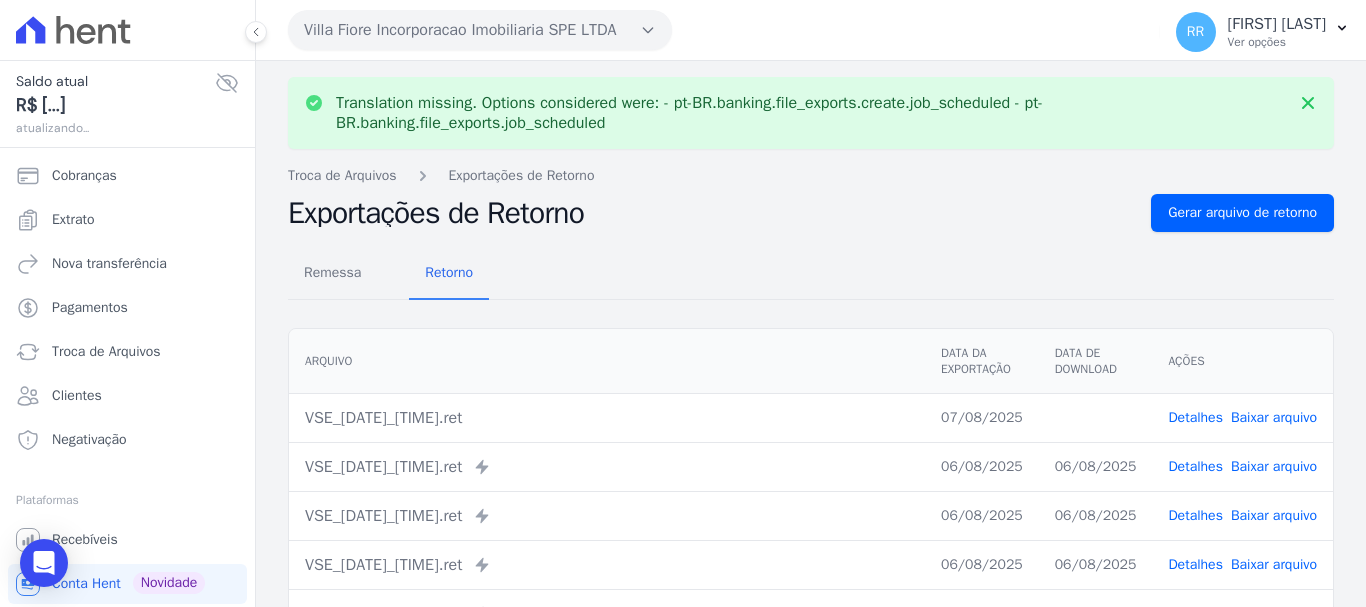 click on "Baixar arquivo" at bounding box center (1274, 417) 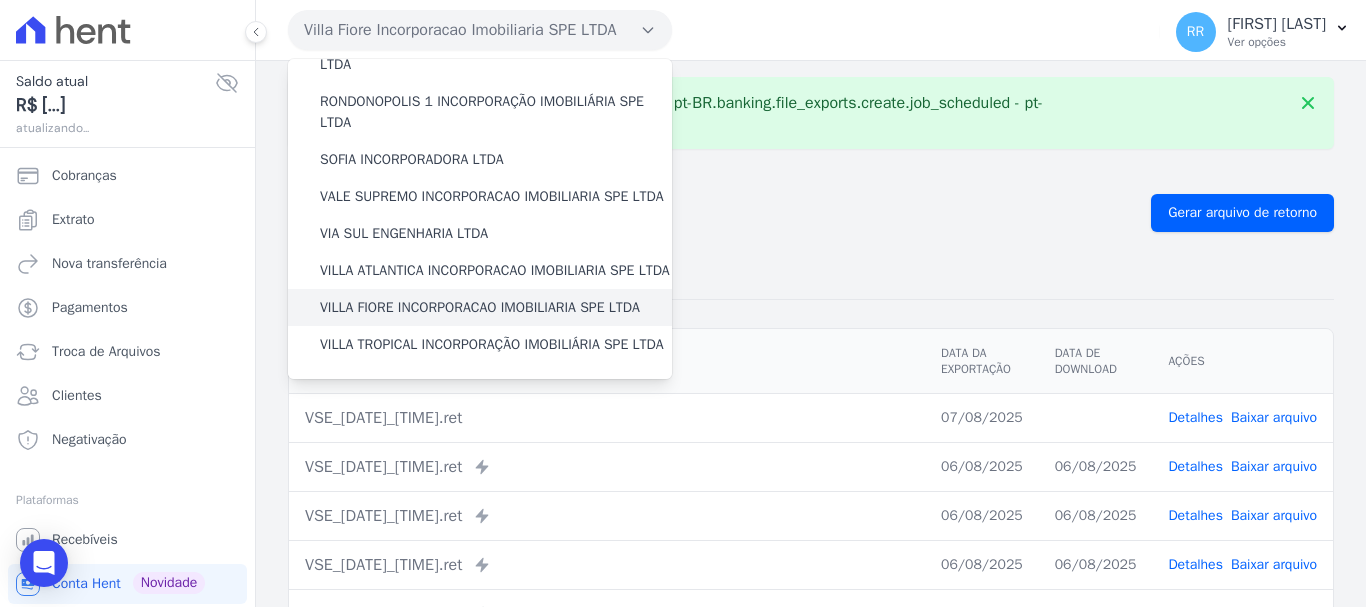 scroll, scrollTop: 873, scrollLeft: 0, axis: vertical 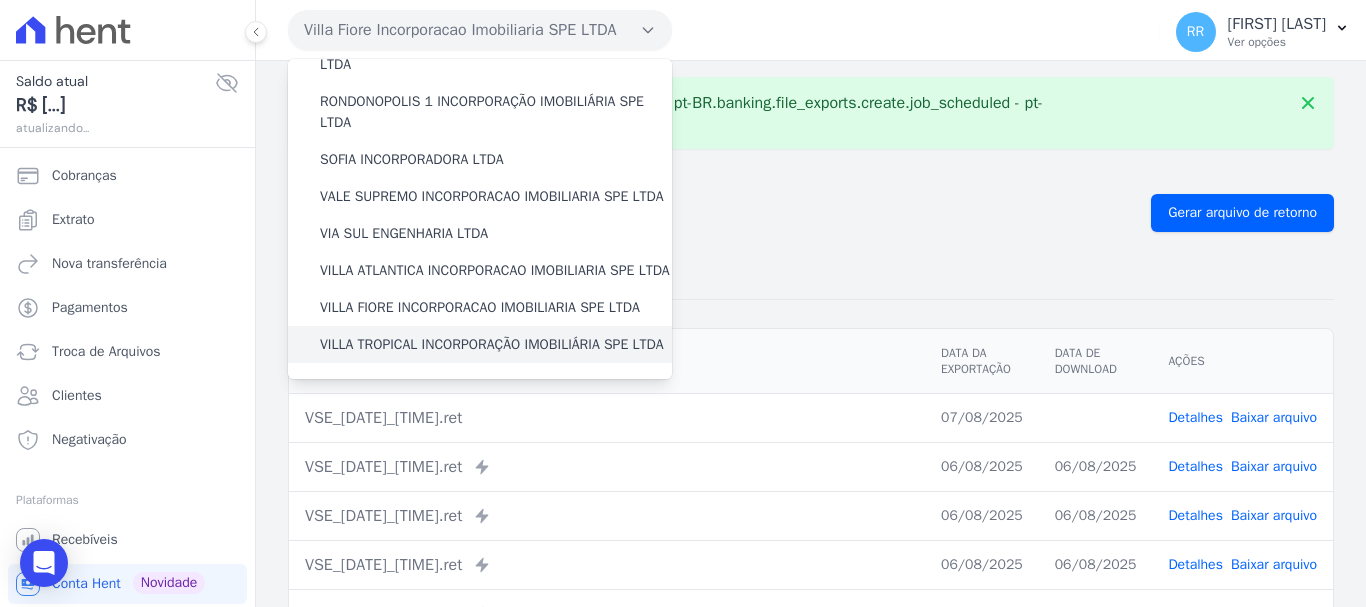 click on "VILLA TROPICAL INCORPORAÇÃO IMOBILIÁRIA SPE LTDA" at bounding box center [492, 344] 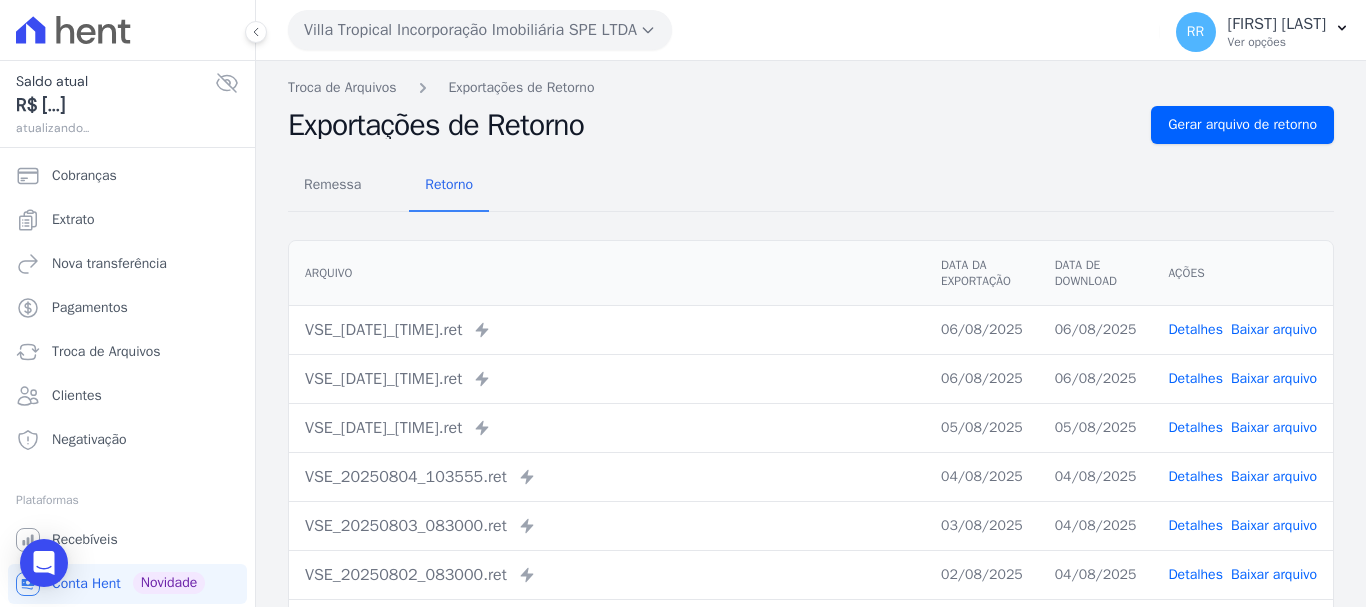 click on "Remessa
Retorno
Arquivo
Data da Exportação
Data de Download
Ações
VSE_[DATE]_[TIME].ret
Enviado para Nexxera em: [DATE], [TIME]
[DATE]
[DATE]
Detalhes" at bounding box center (811, 505) 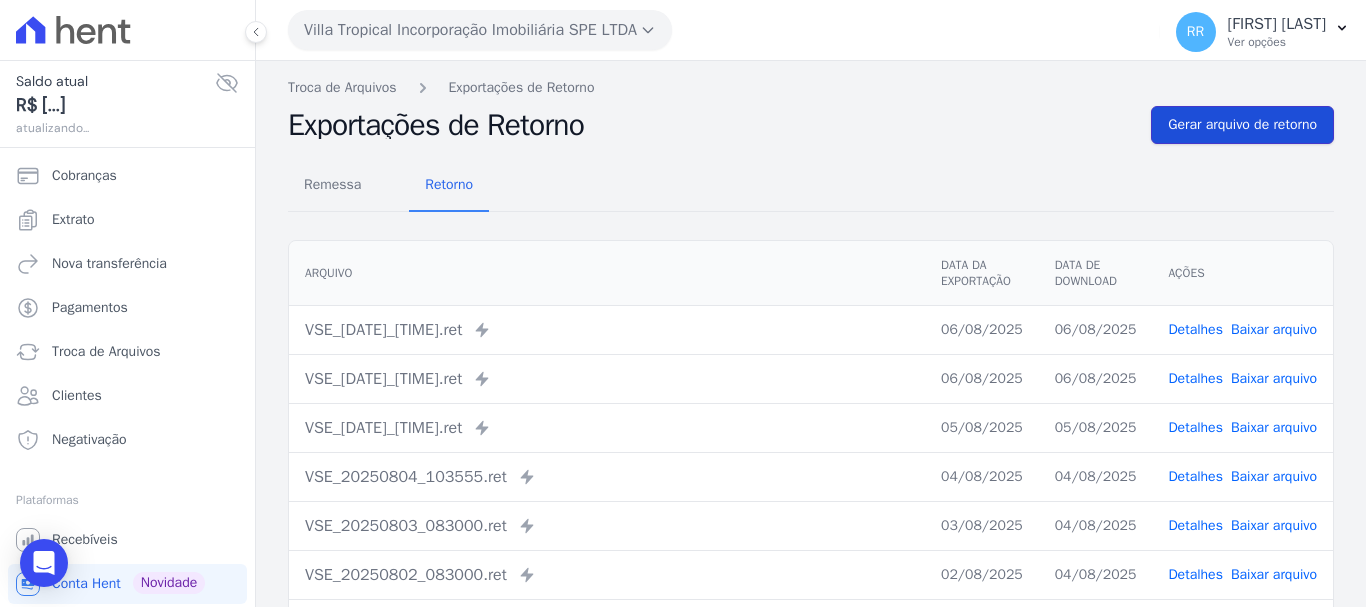 click on "Gerar arquivo de retorno" at bounding box center [1242, 125] 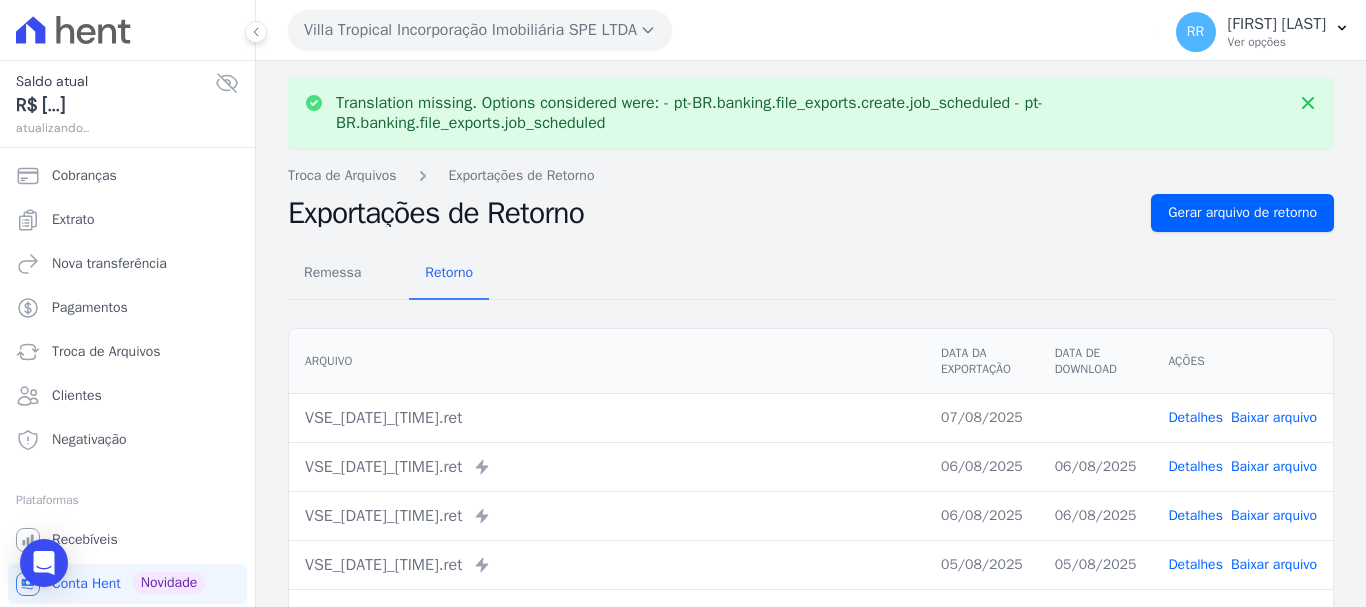 click on "Baixar arquivo" at bounding box center [1274, 417] 